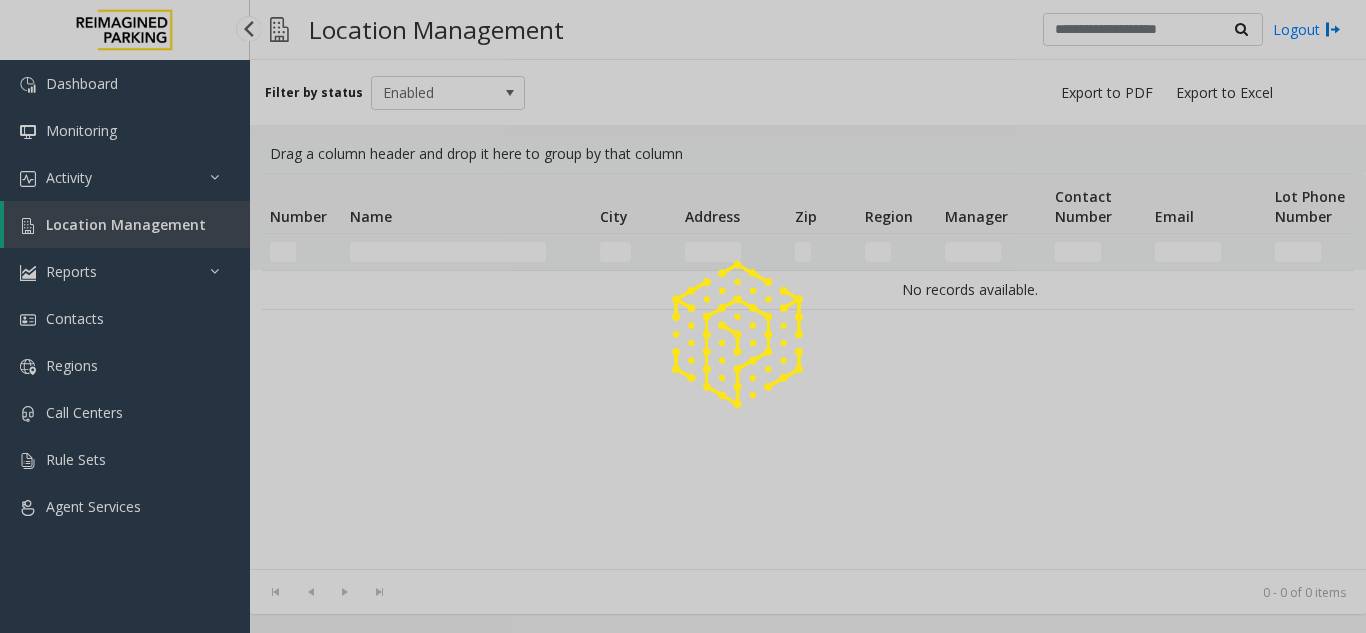 scroll, scrollTop: 0, scrollLeft: 0, axis: both 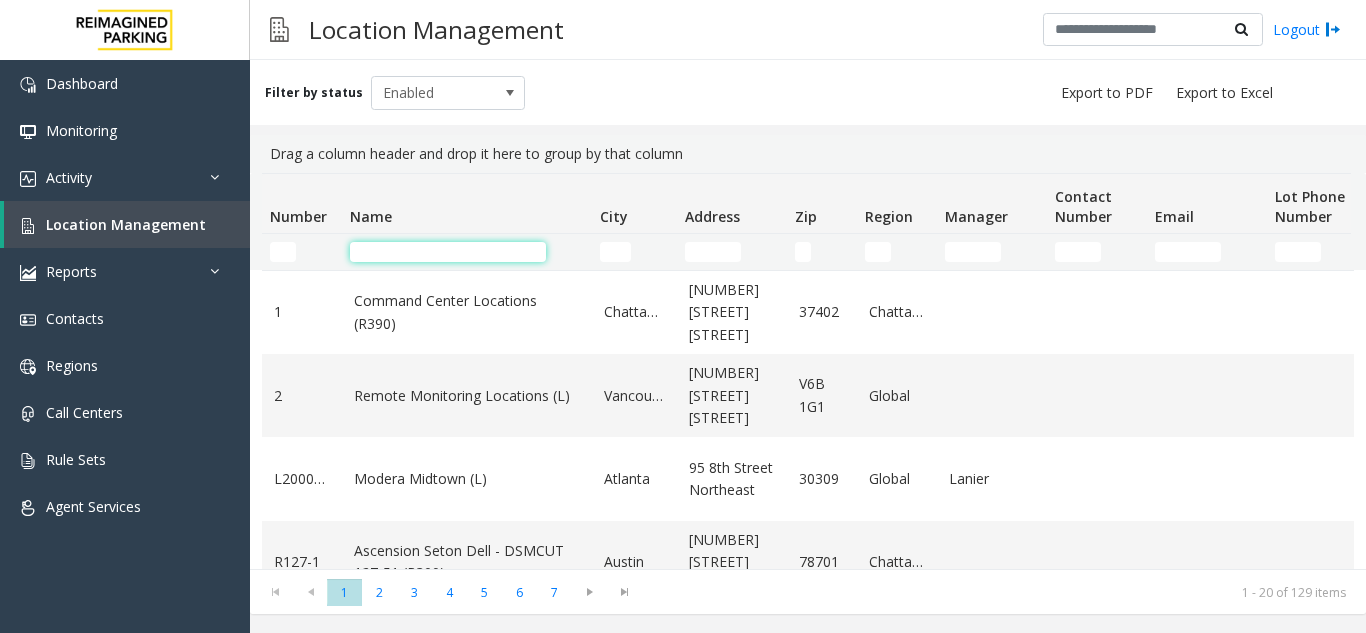 click 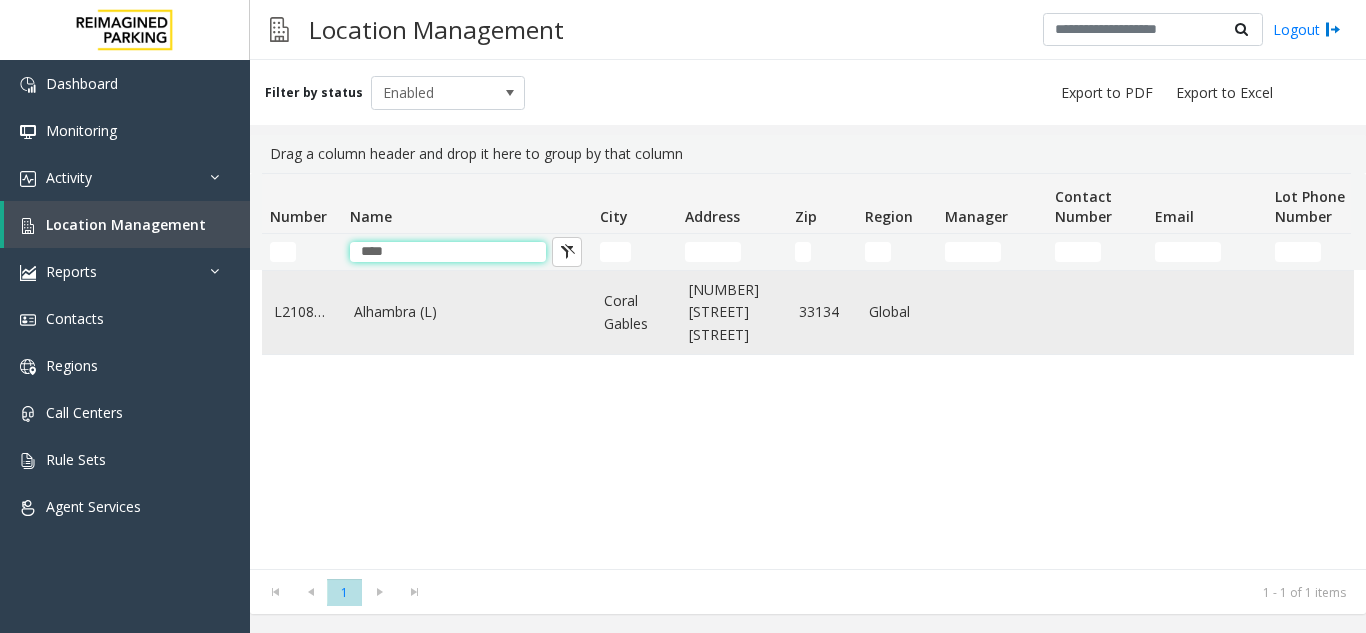 type on "****" 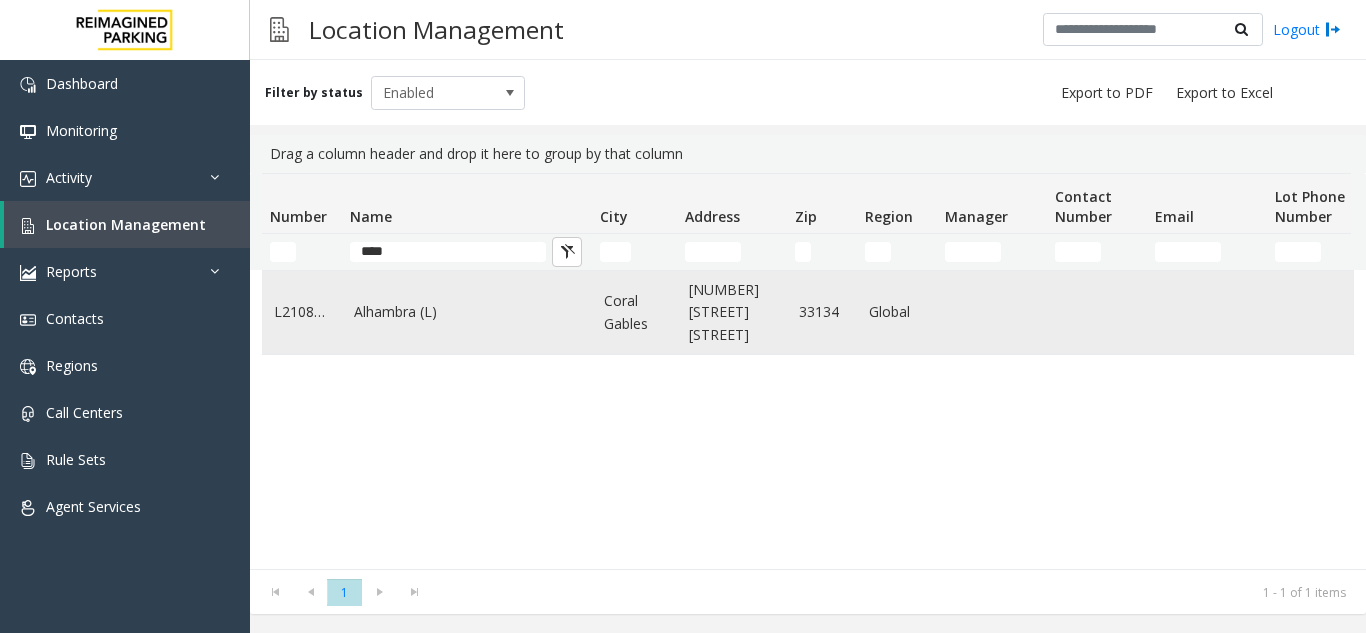 click on "Alhambra (L)" 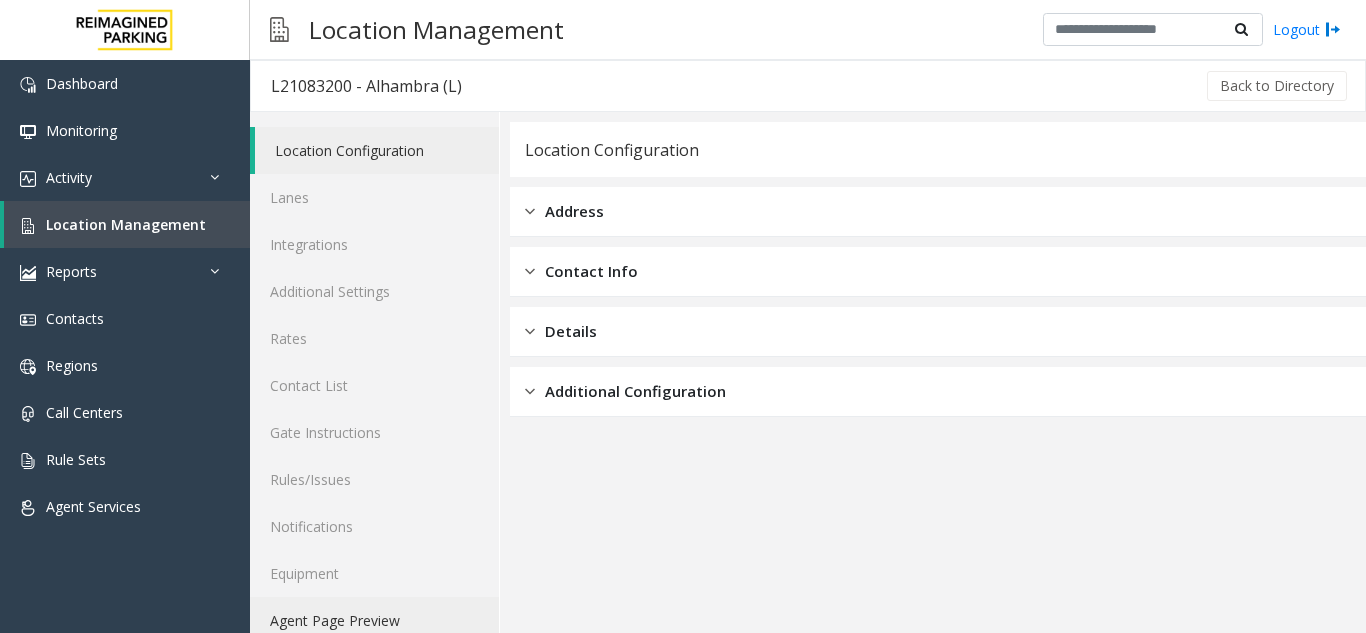 click on "Agent Page Preview" 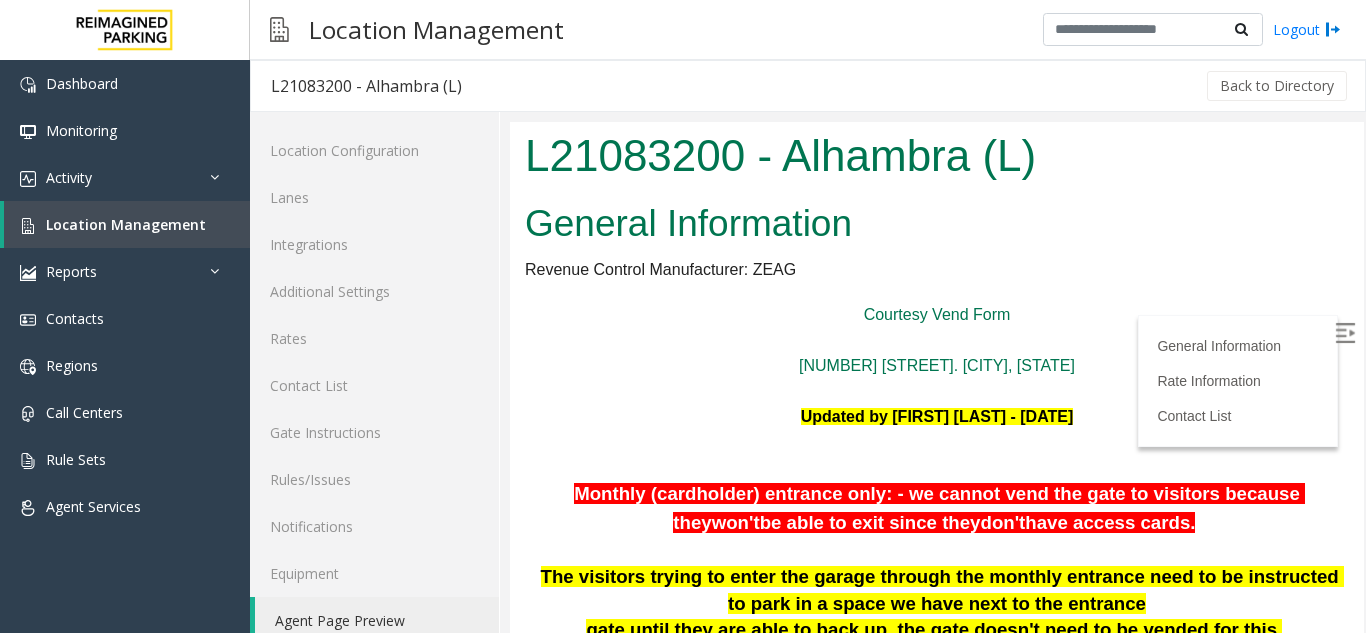 scroll, scrollTop: 300, scrollLeft: 0, axis: vertical 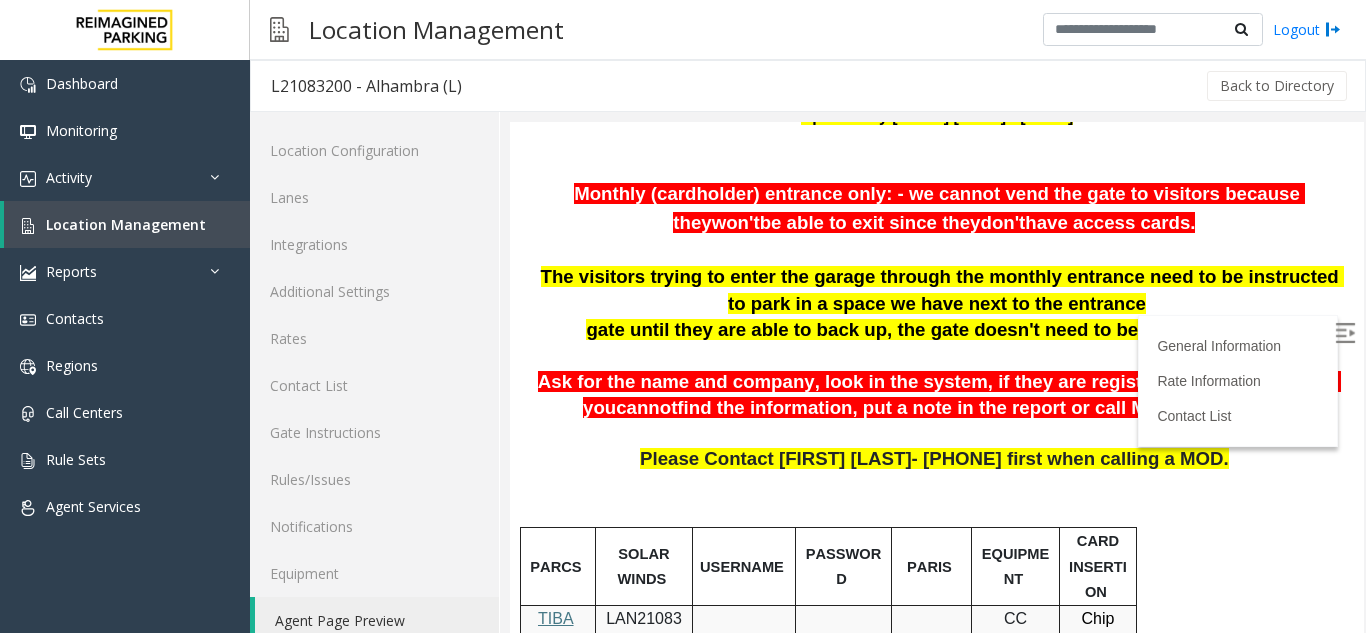 click at bounding box center [1345, 333] 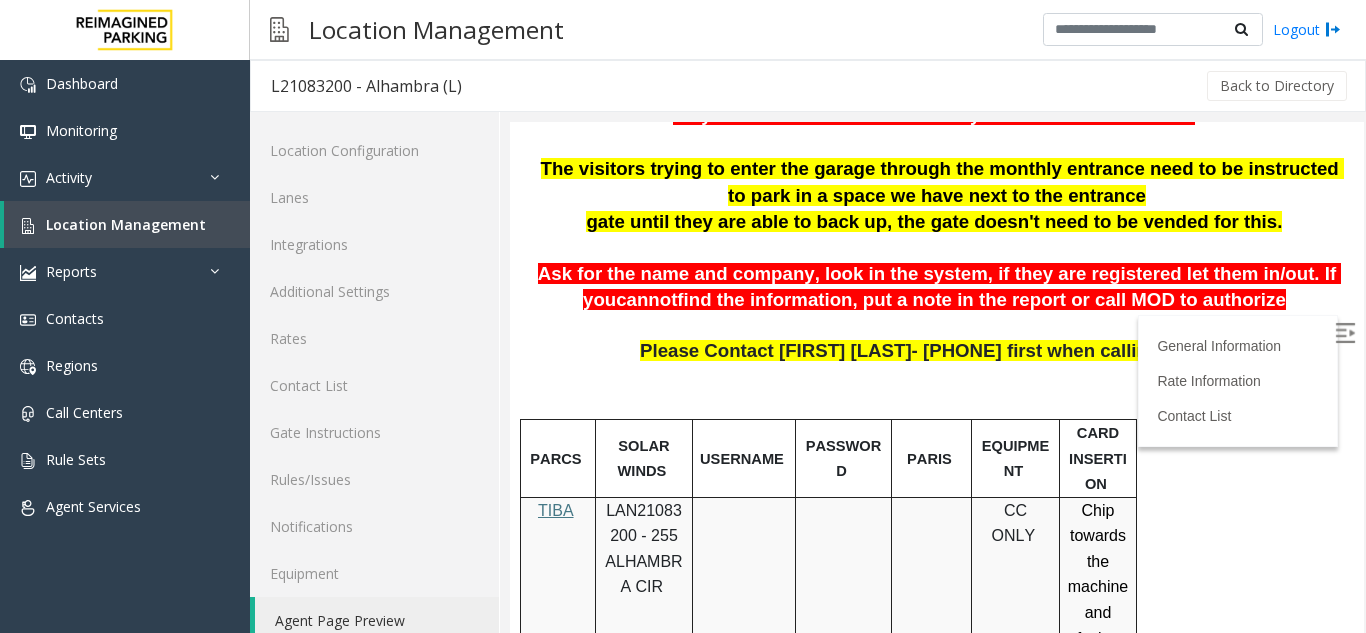 scroll, scrollTop: 500, scrollLeft: 0, axis: vertical 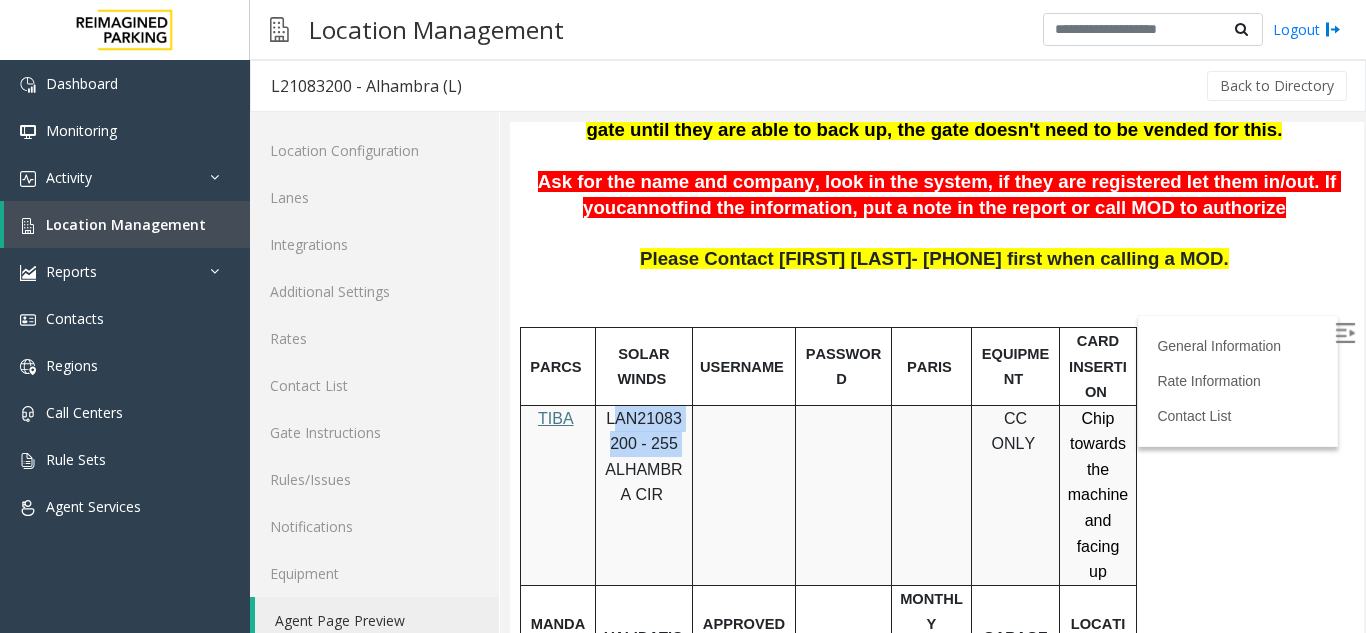 drag, startPoint x: 618, startPoint y: 411, endPoint x: 615, endPoint y: 433, distance: 22.203604 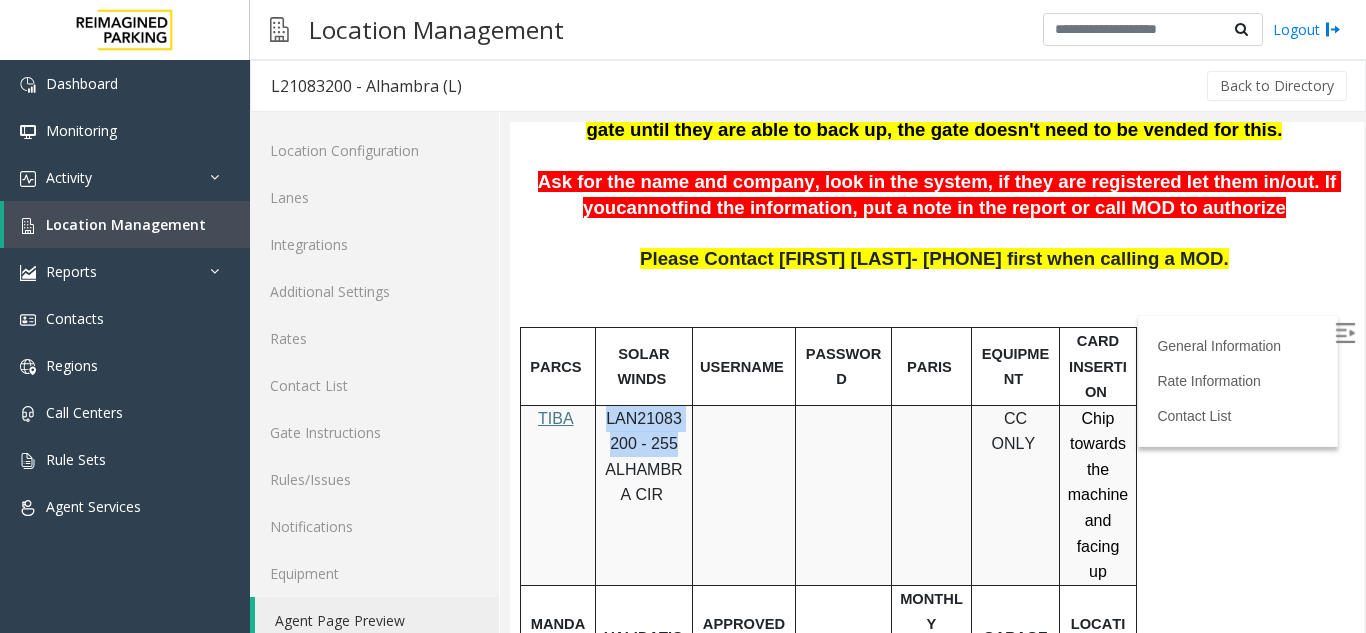 drag, startPoint x: 608, startPoint y: 412, endPoint x: 668, endPoint y: 439, distance: 65.795135 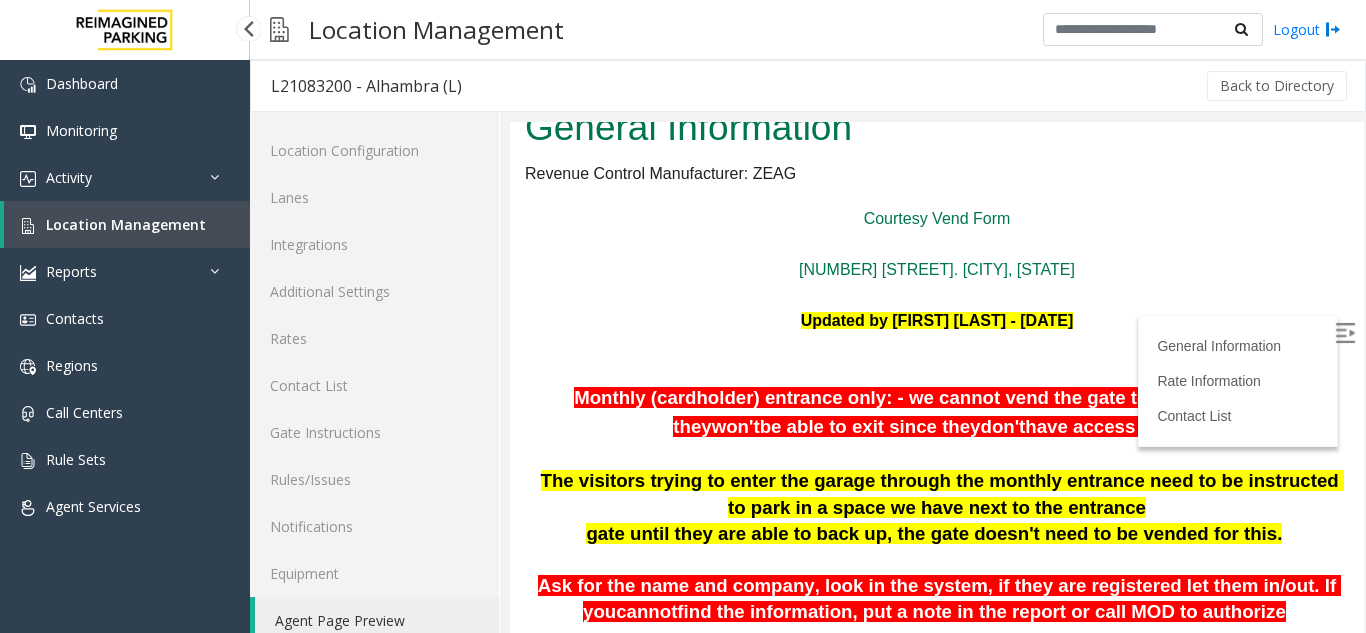 scroll, scrollTop: 0, scrollLeft: 0, axis: both 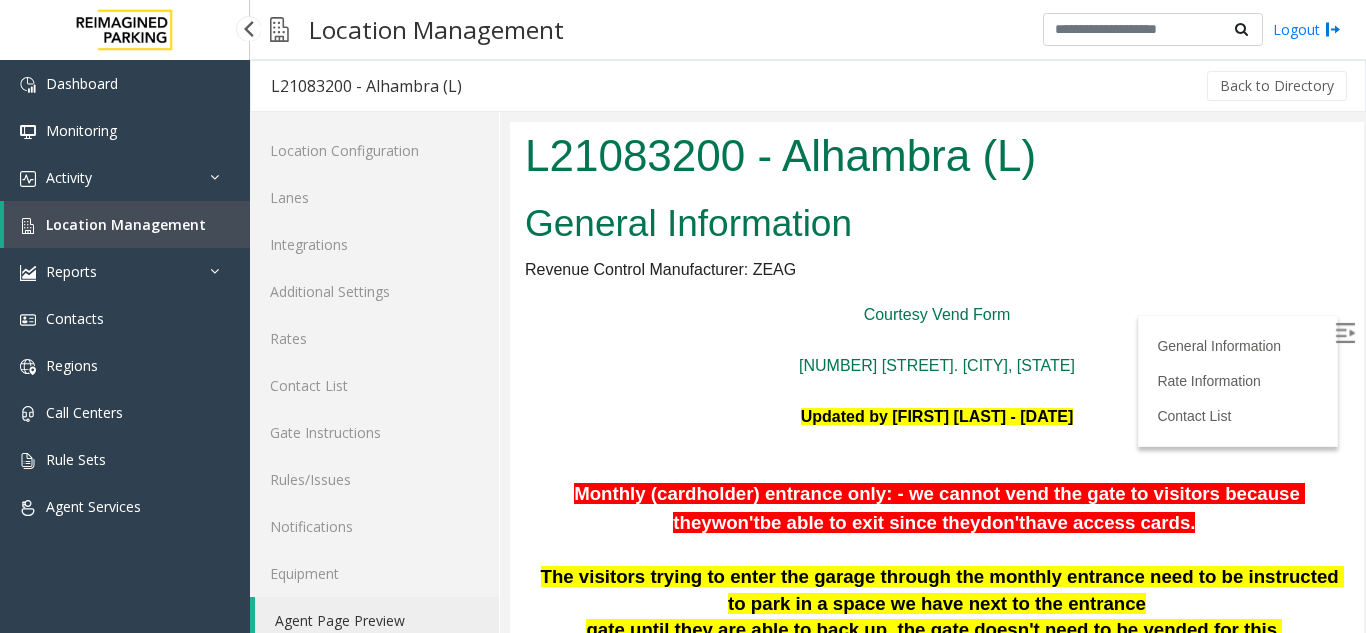 click on "Location Management" at bounding box center (126, 224) 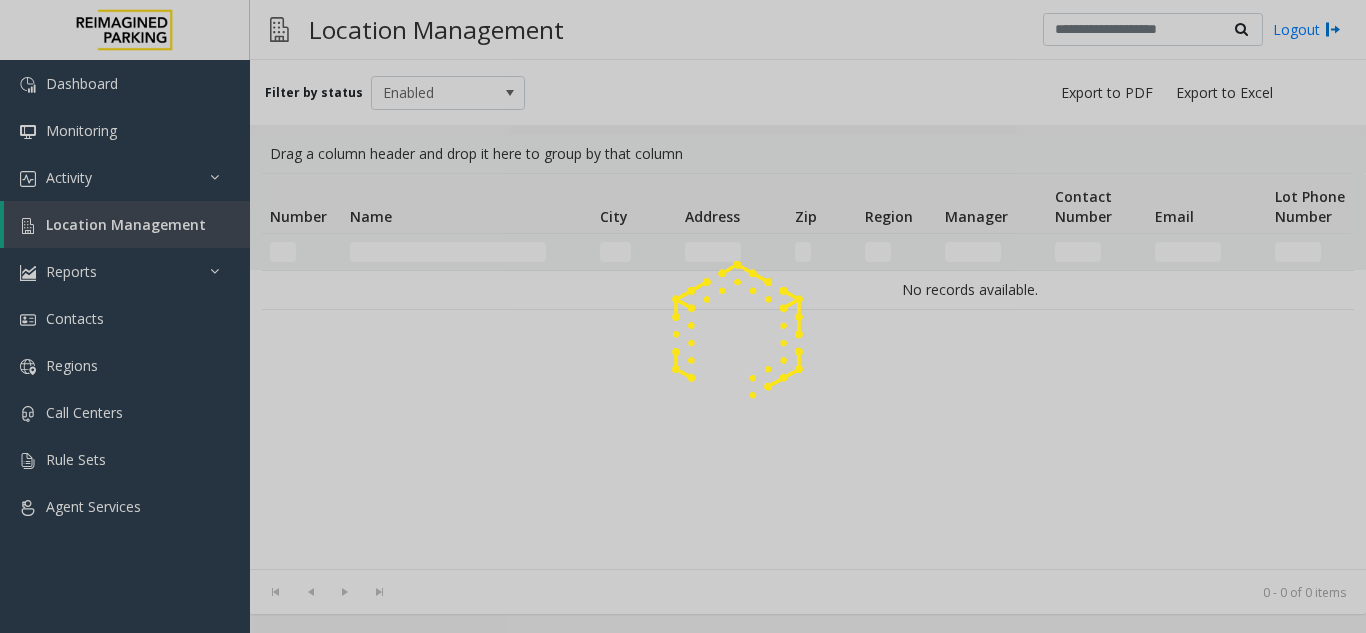 click 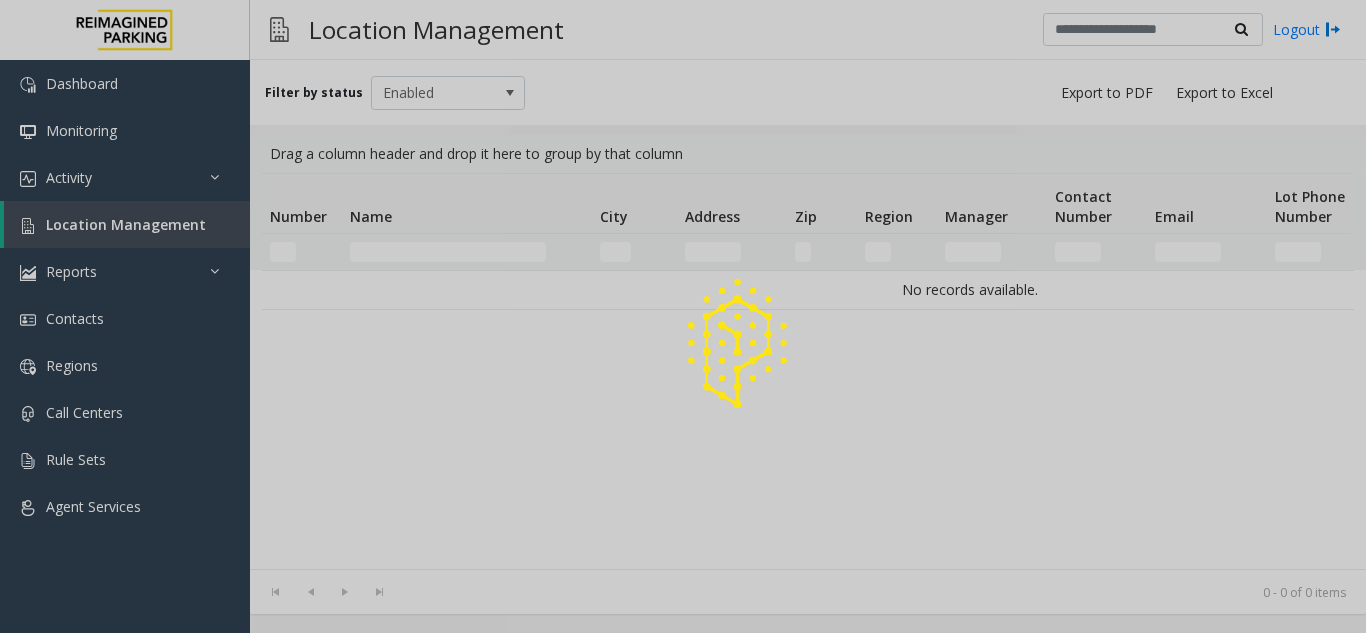 click 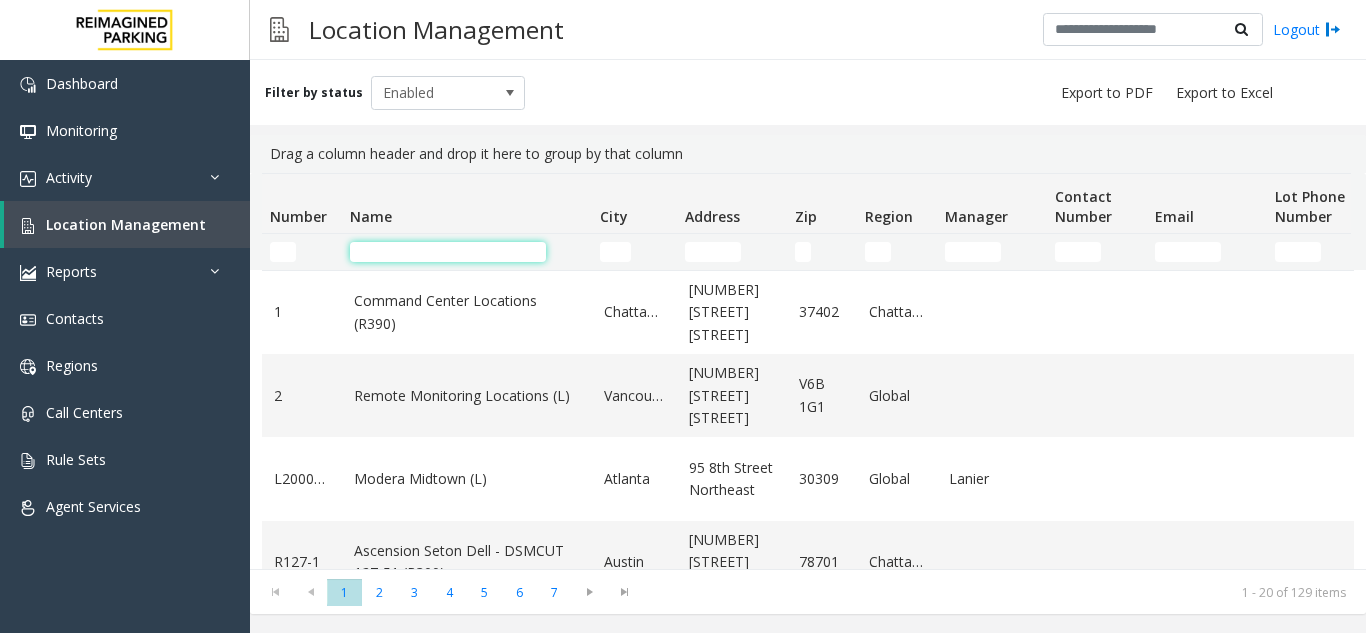click 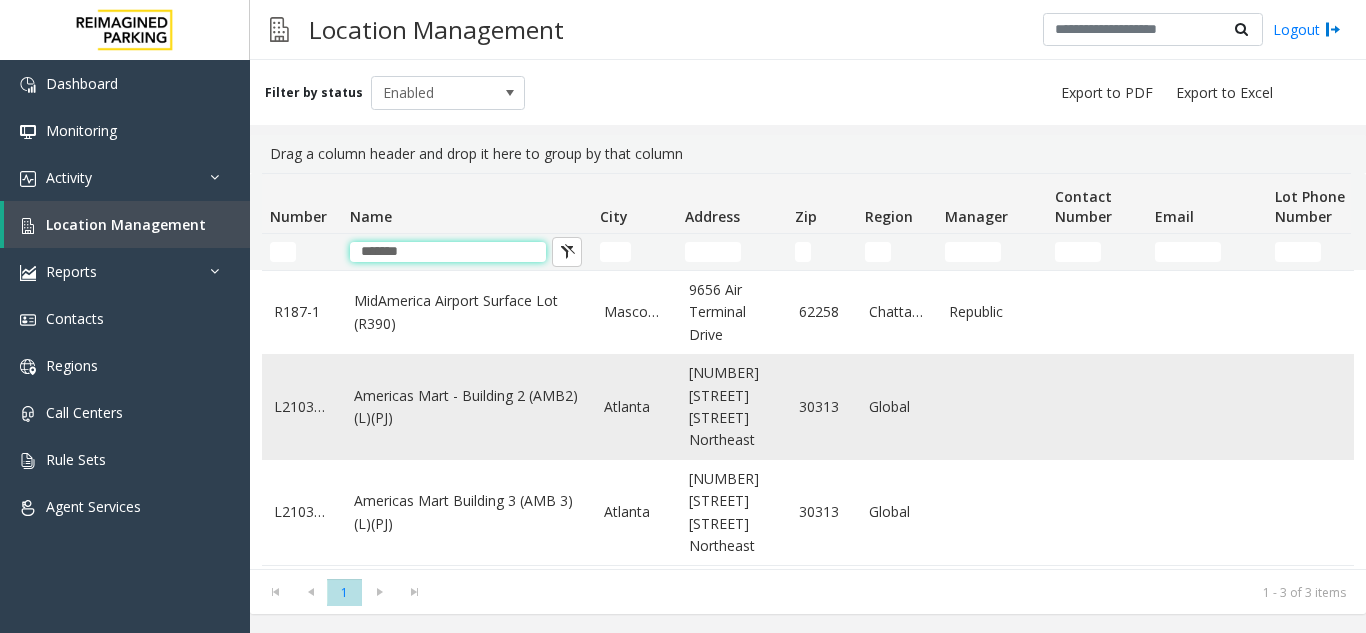 type on "*******" 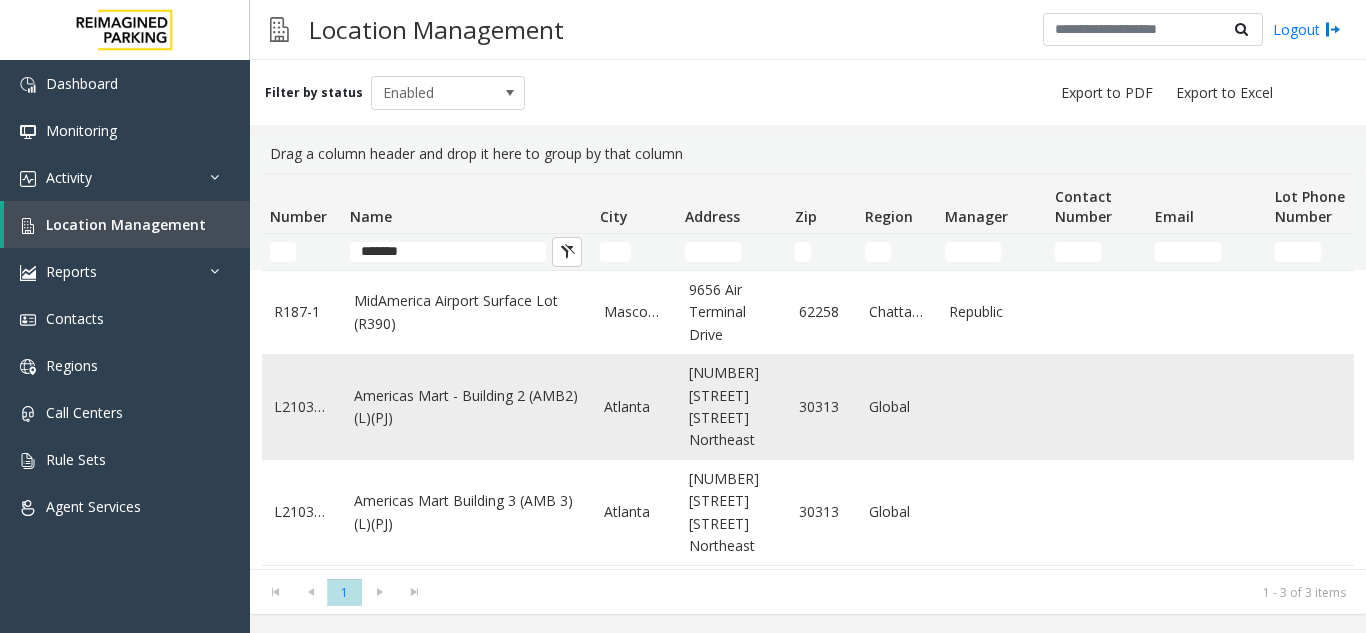 click on "Americas Mart - Building 2 (AMB2) (L)(PJ)" 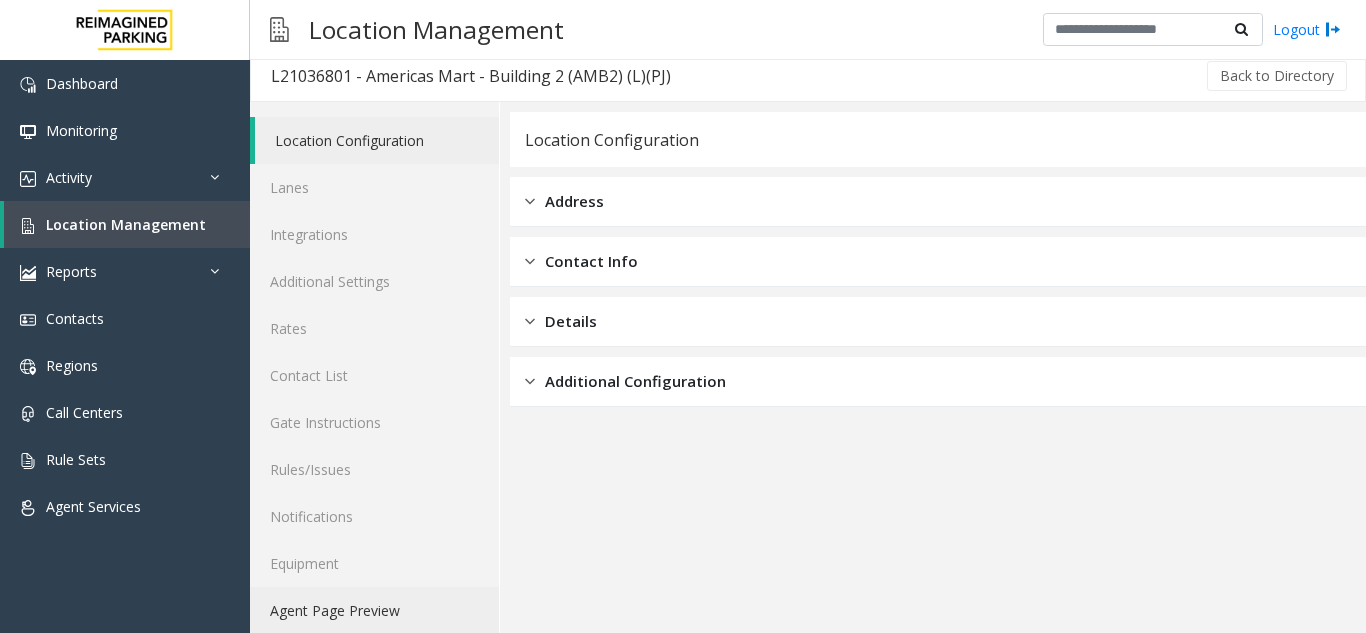 scroll, scrollTop: 26, scrollLeft: 0, axis: vertical 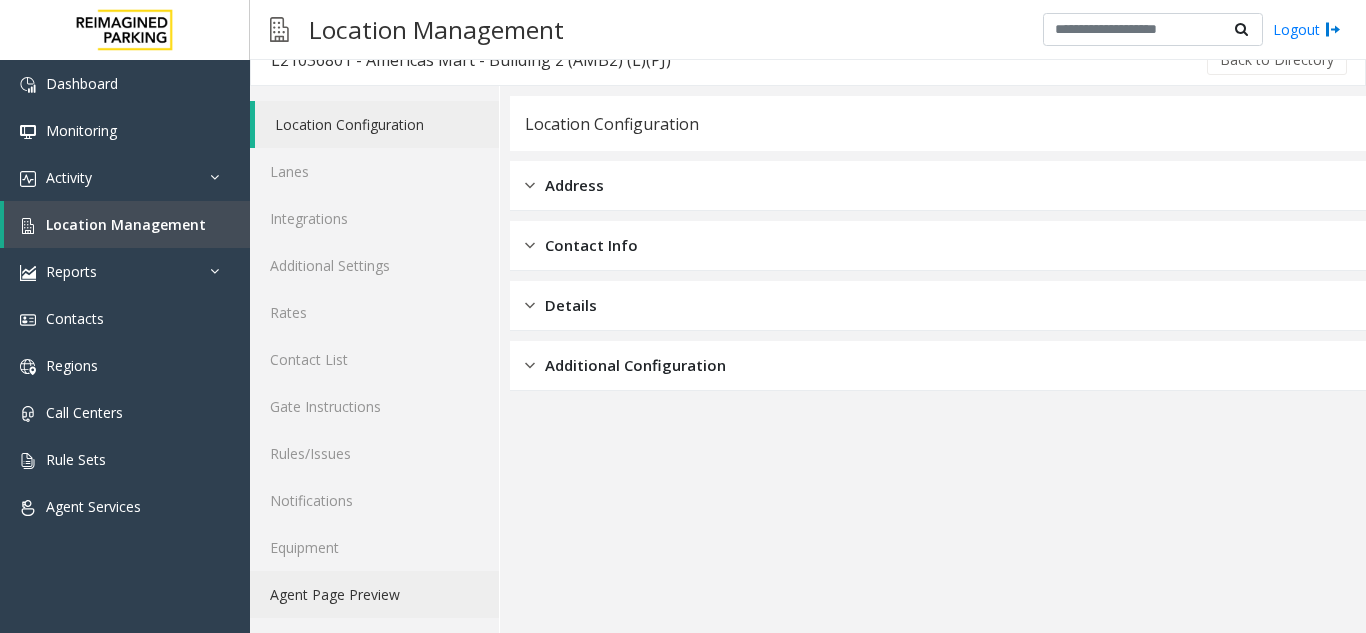 click on "Agent Page Preview" 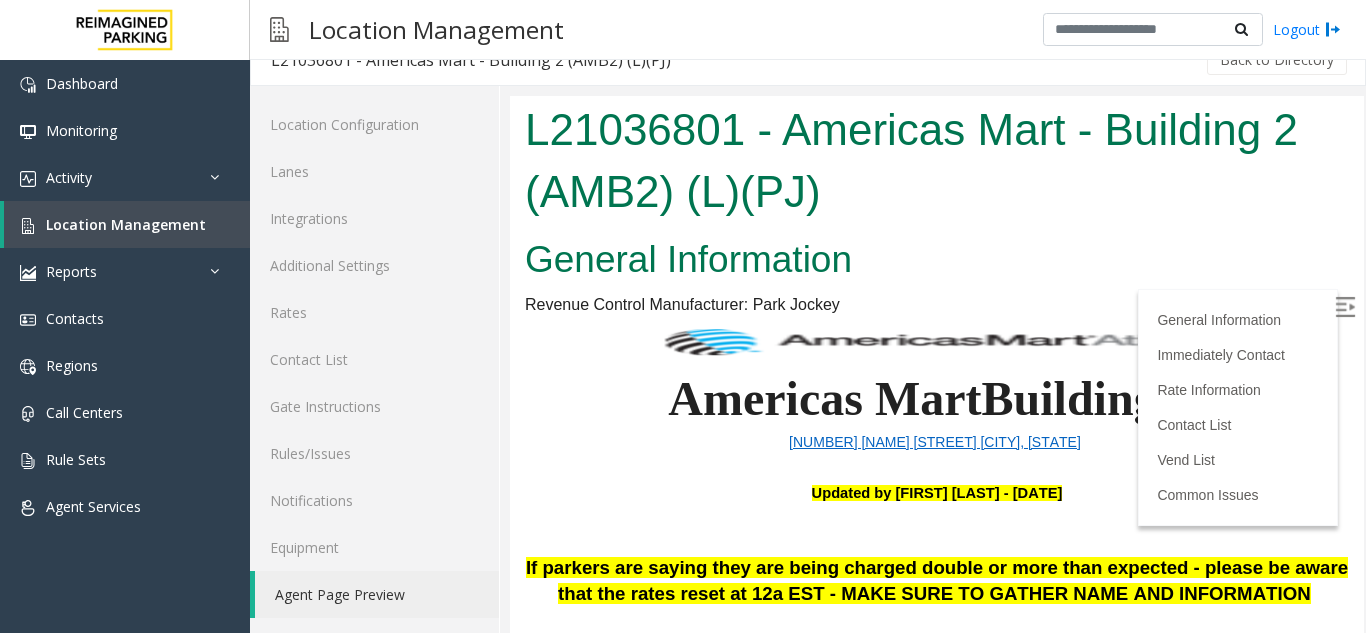 scroll, scrollTop: 0, scrollLeft: 0, axis: both 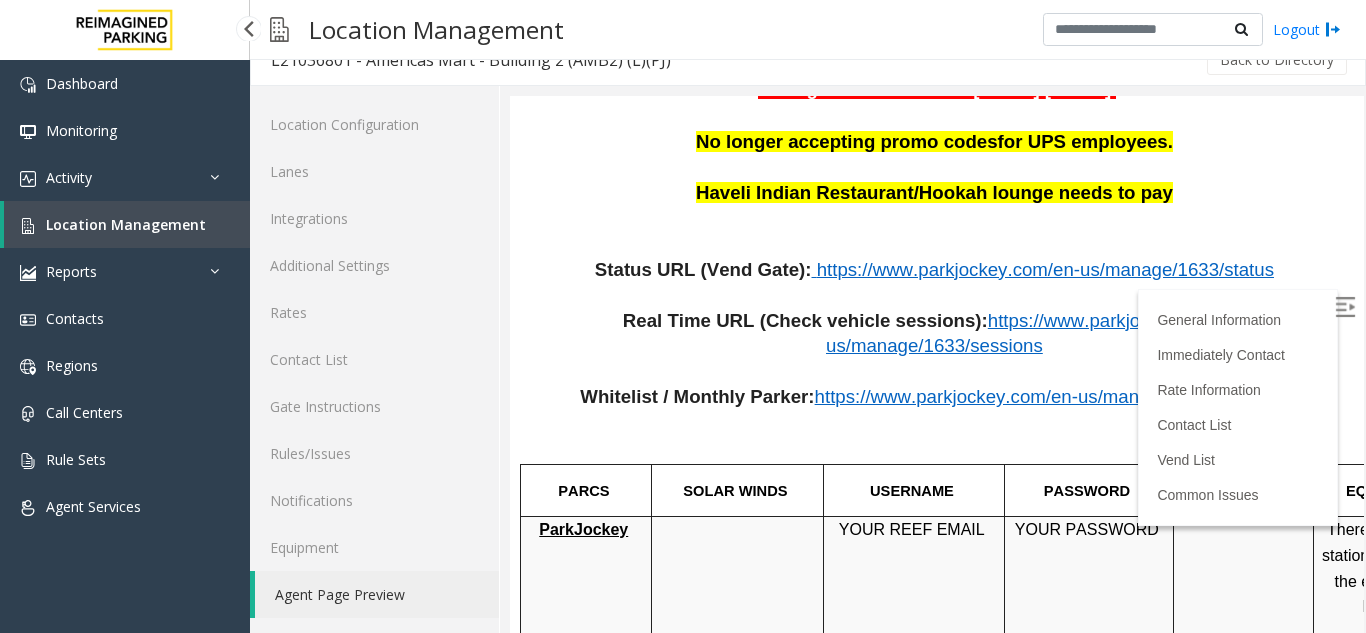 click on "Location Management" at bounding box center [126, 224] 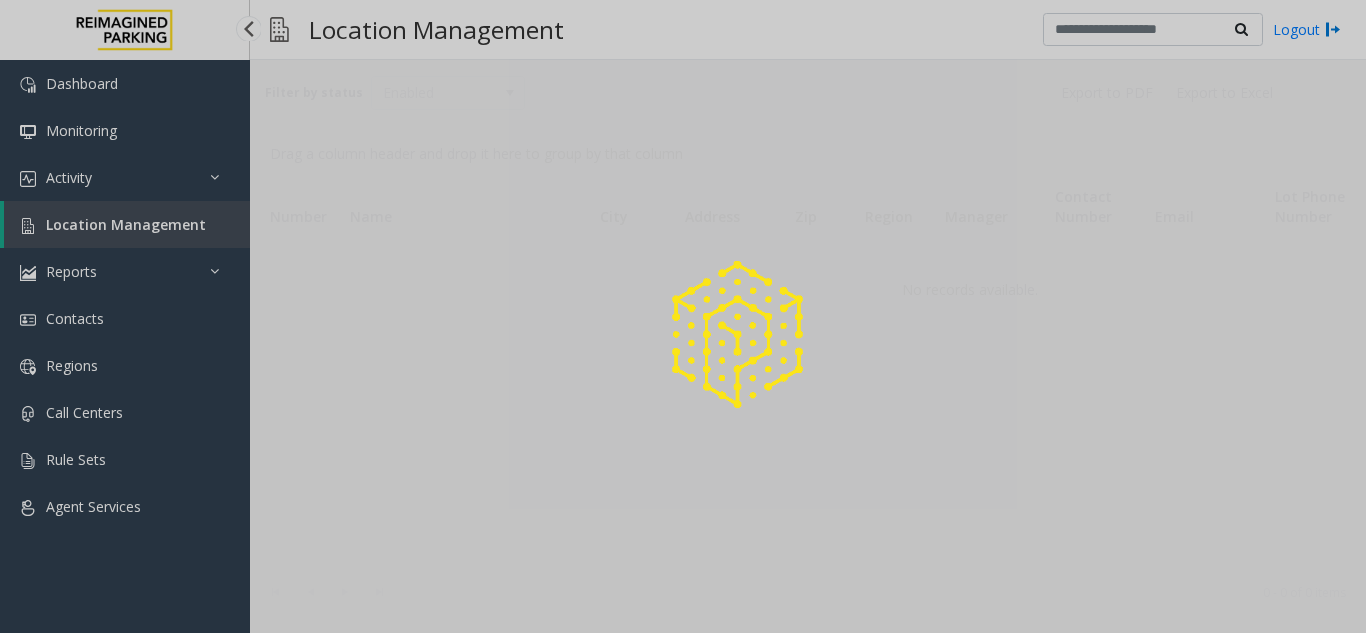 scroll, scrollTop: 0, scrollLeft: 0, axis: both 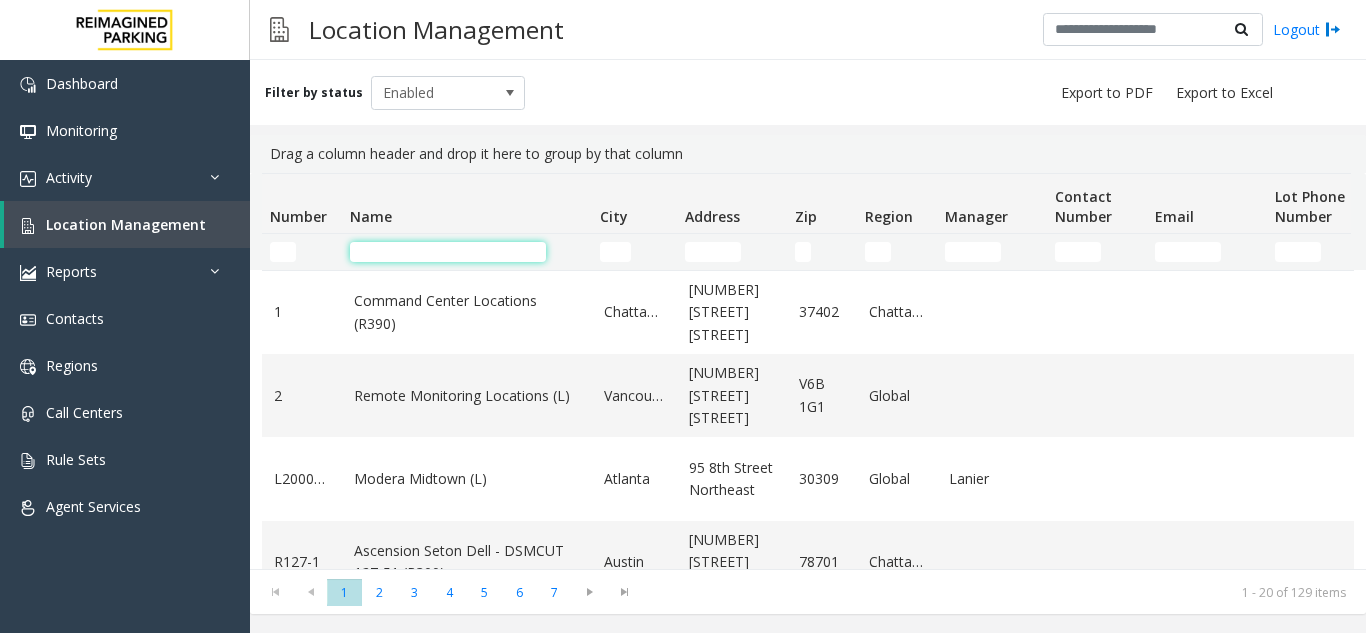 drag, startPoint x: 396, startPoint y: 245, endPoint x: 405, endPoint y: 250, distance: 10.29563 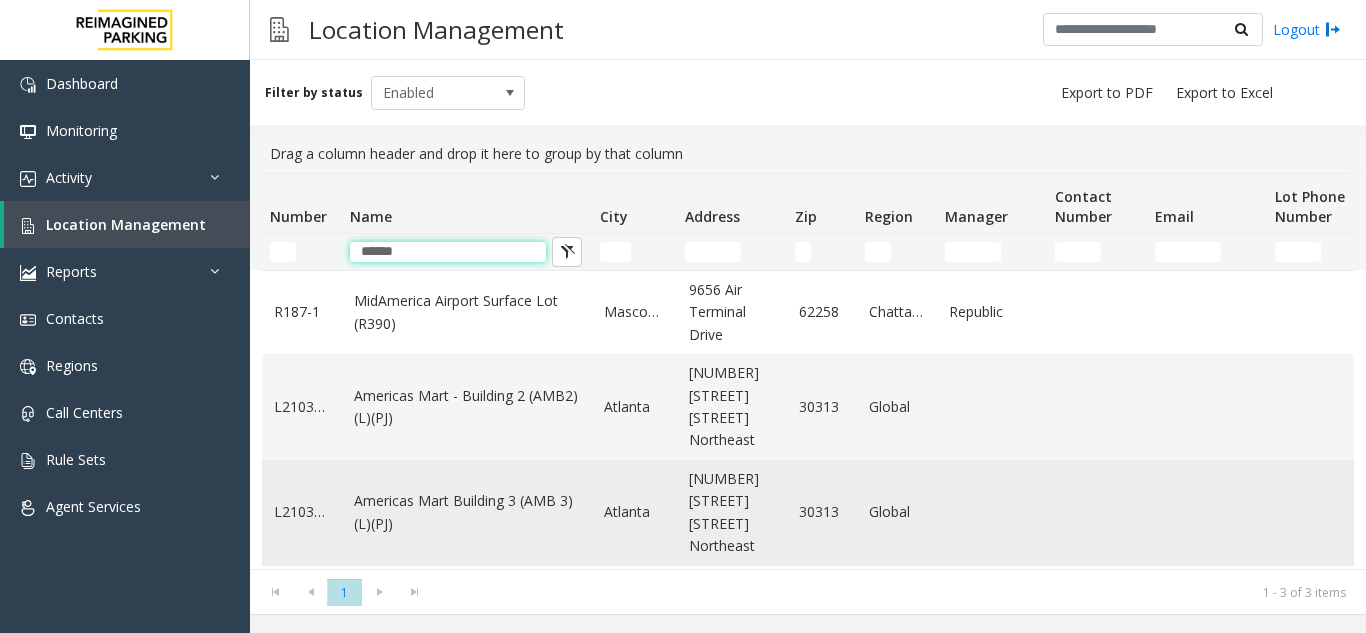 type on "******" 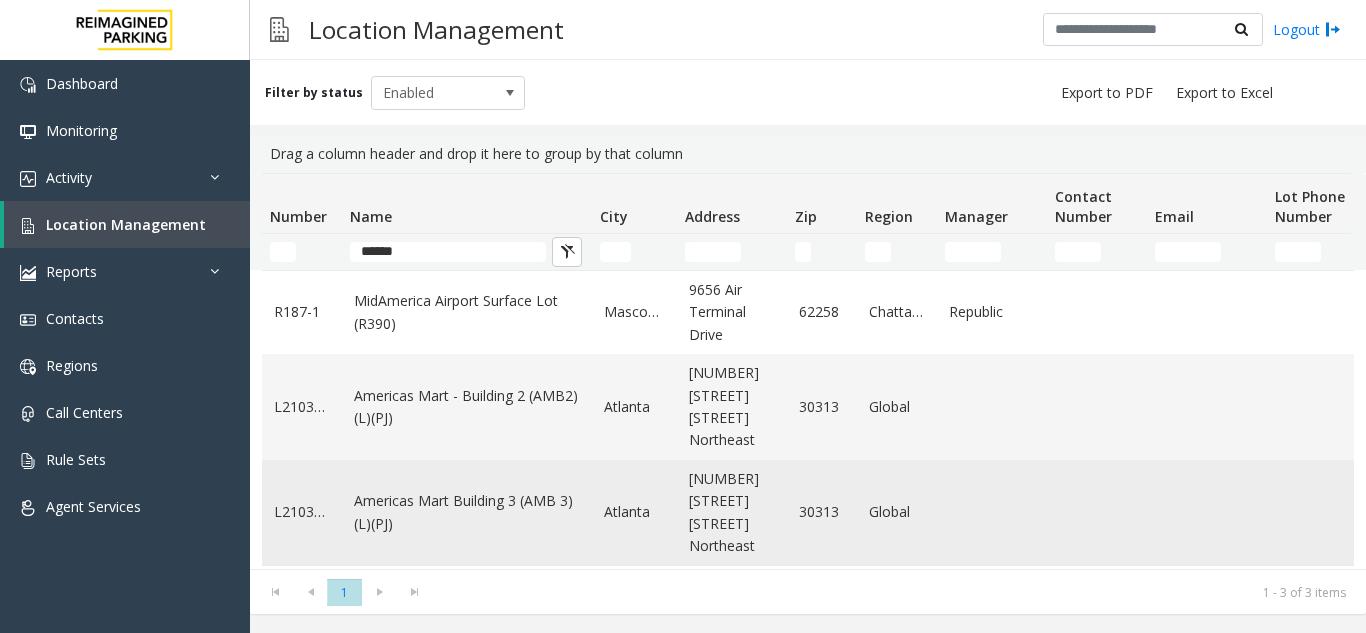 click on "Americas Mart Building  3 (AMB 3) (L)(PJ)" 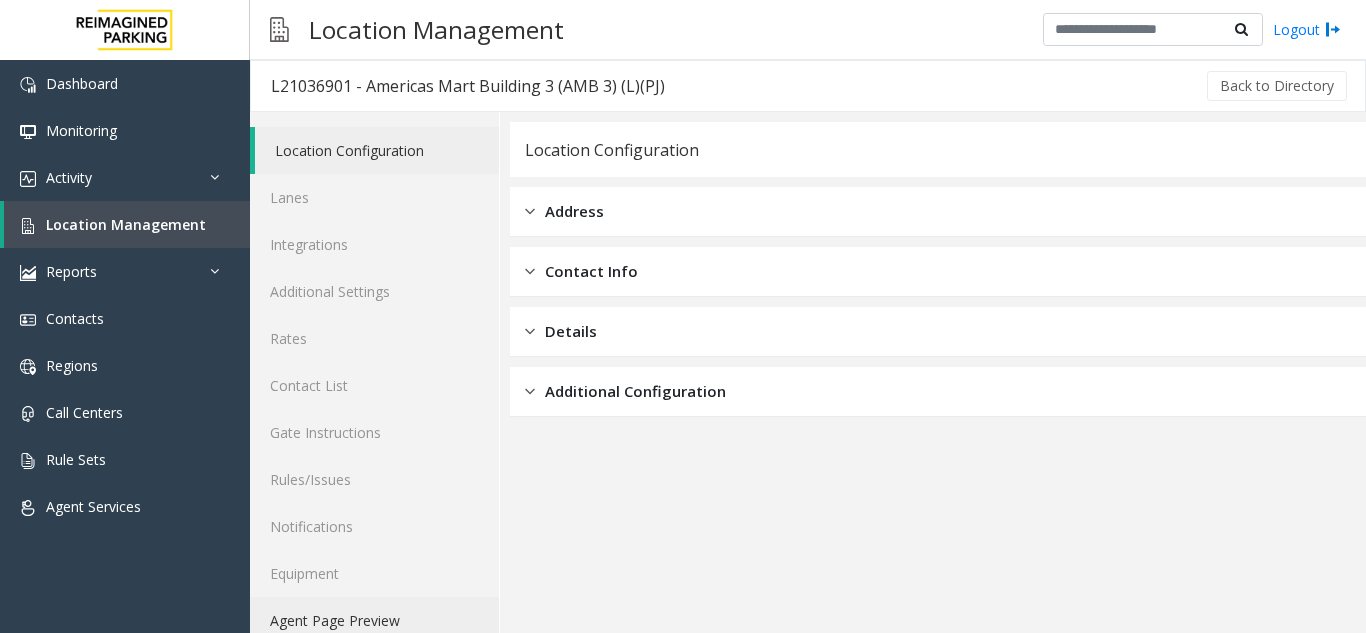 click on "Agent Page Preview" 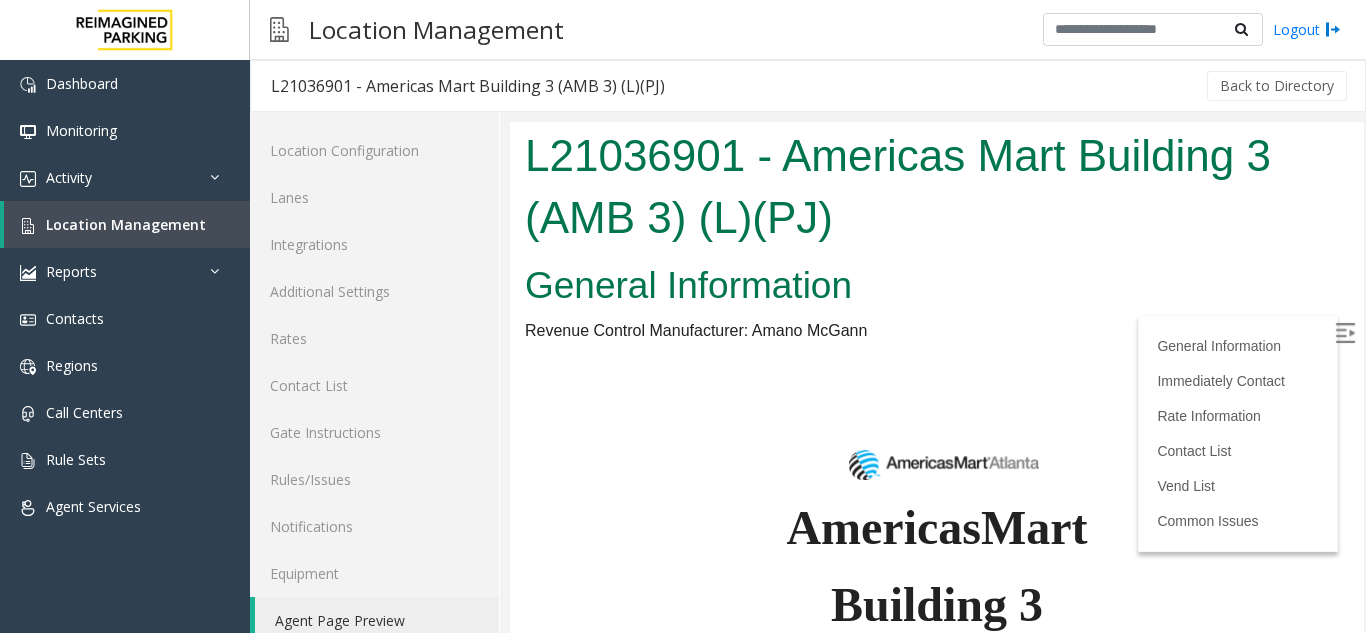 scroll, scrollTop: 300, scrollLeft: 0, axis: vertical 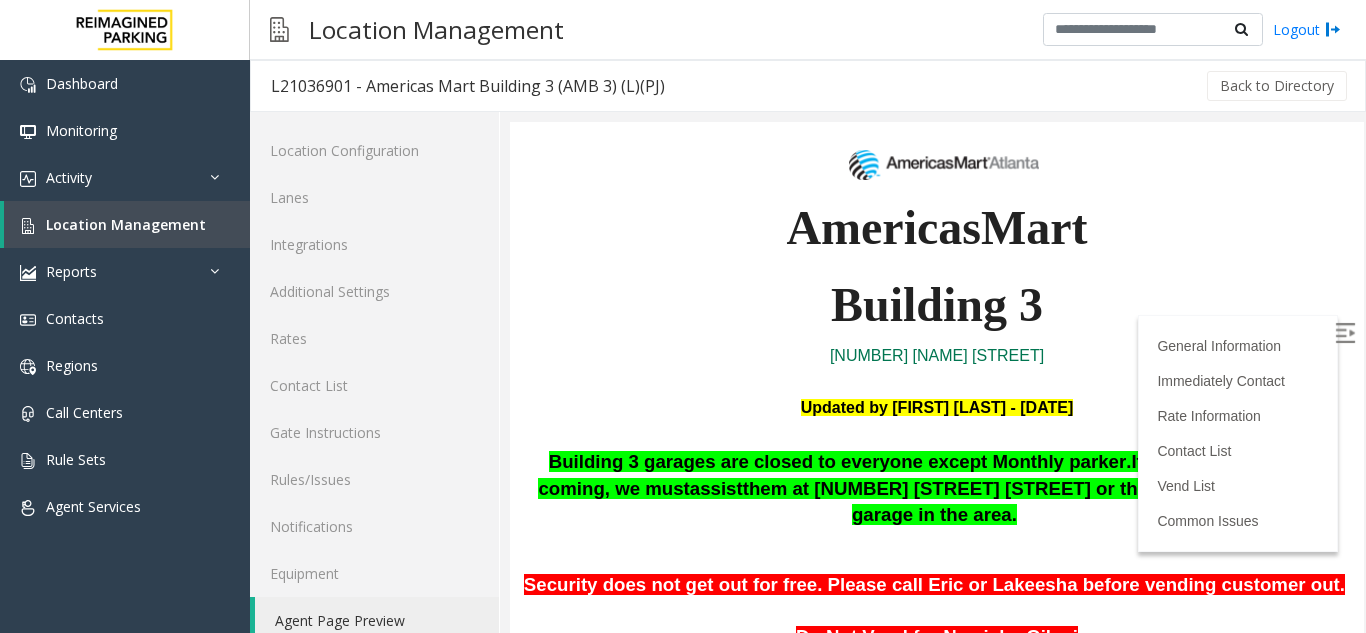 click at bounding box center [1345, 333] 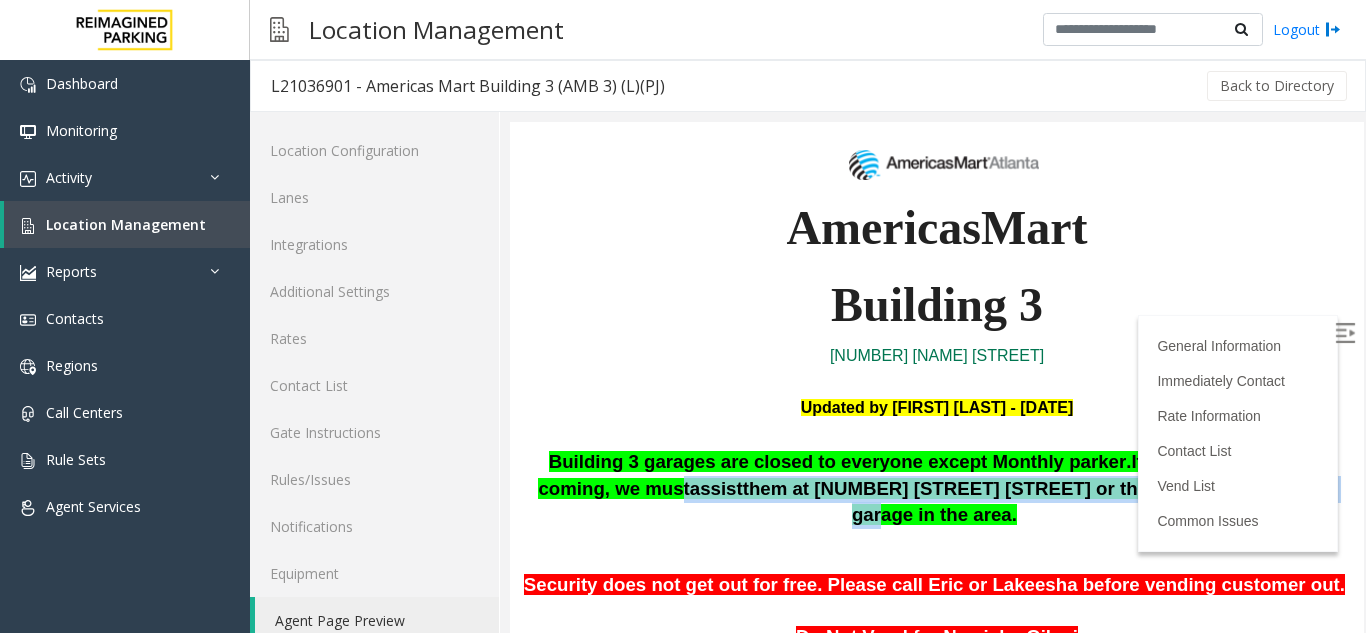 drag, startPoint x: 638, startPoint y: 484, endPoint x: 1180, endPoint y: 500, distance: 542.2361 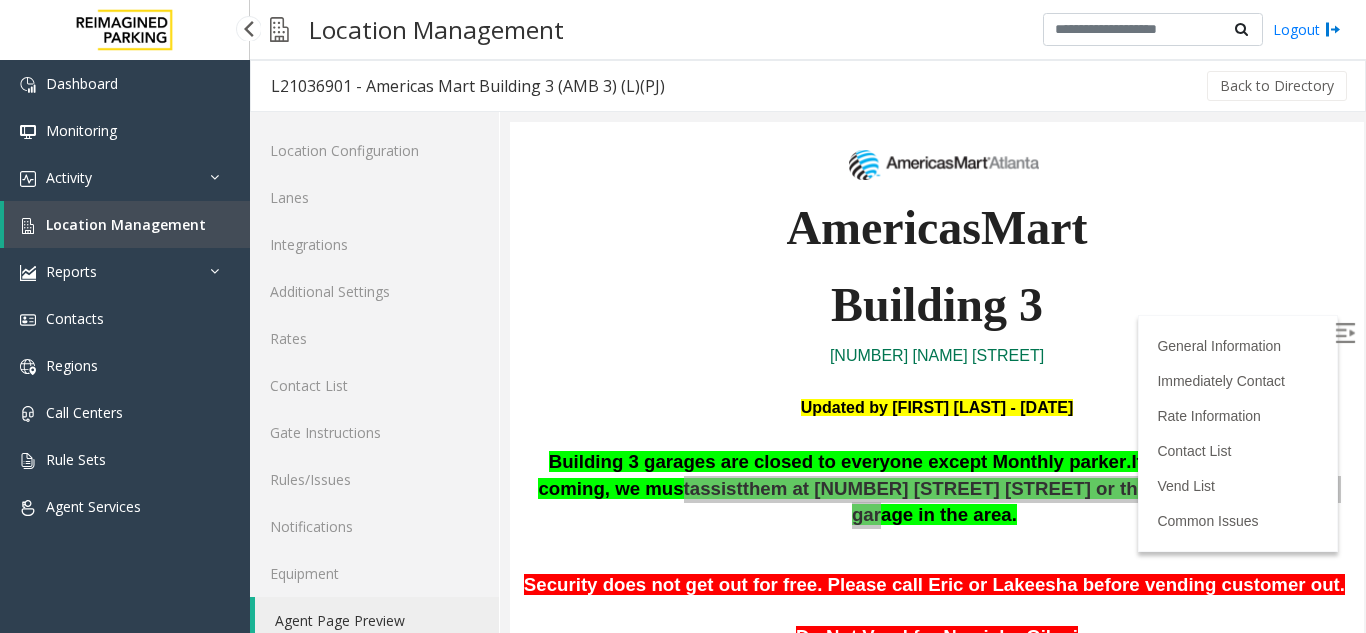 click on "Location Management" at bounding box center [126, 224] 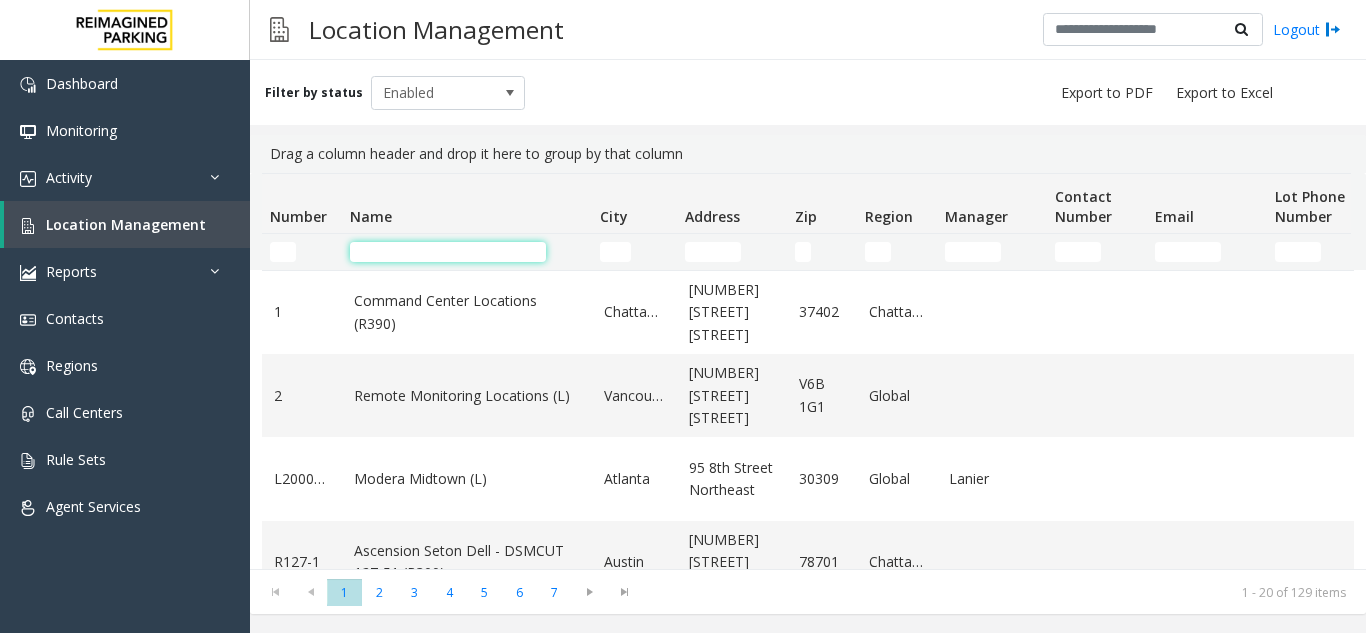 click 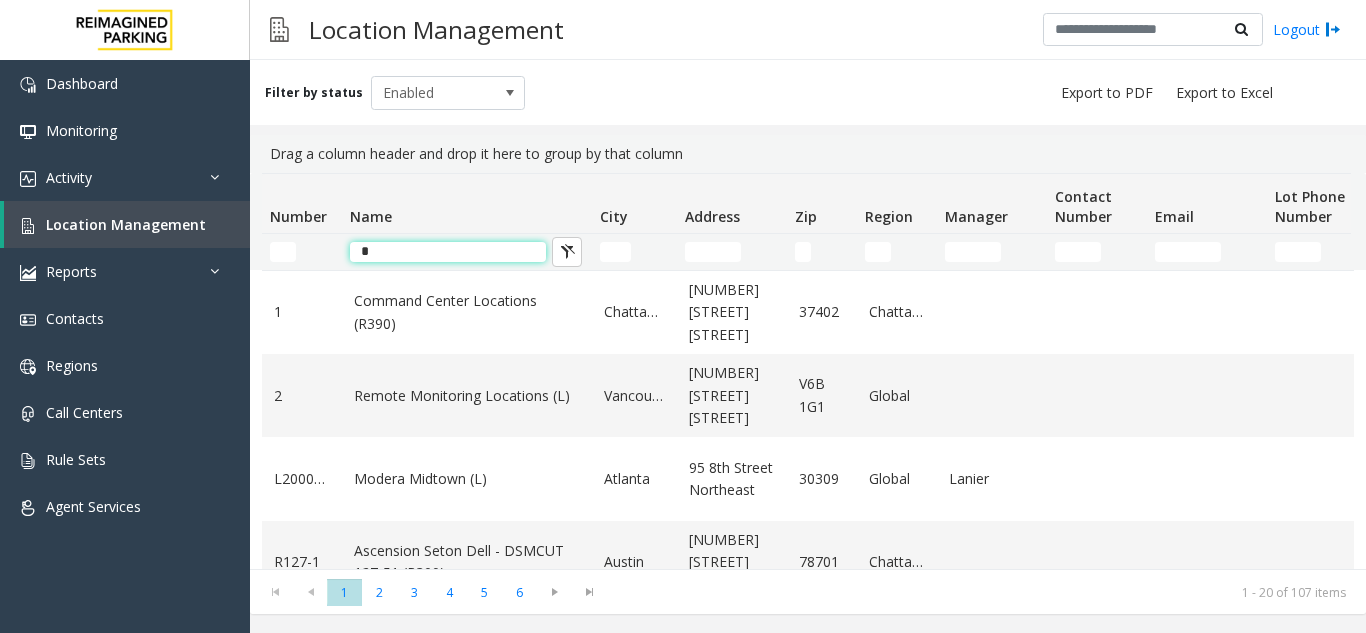 click on "*" 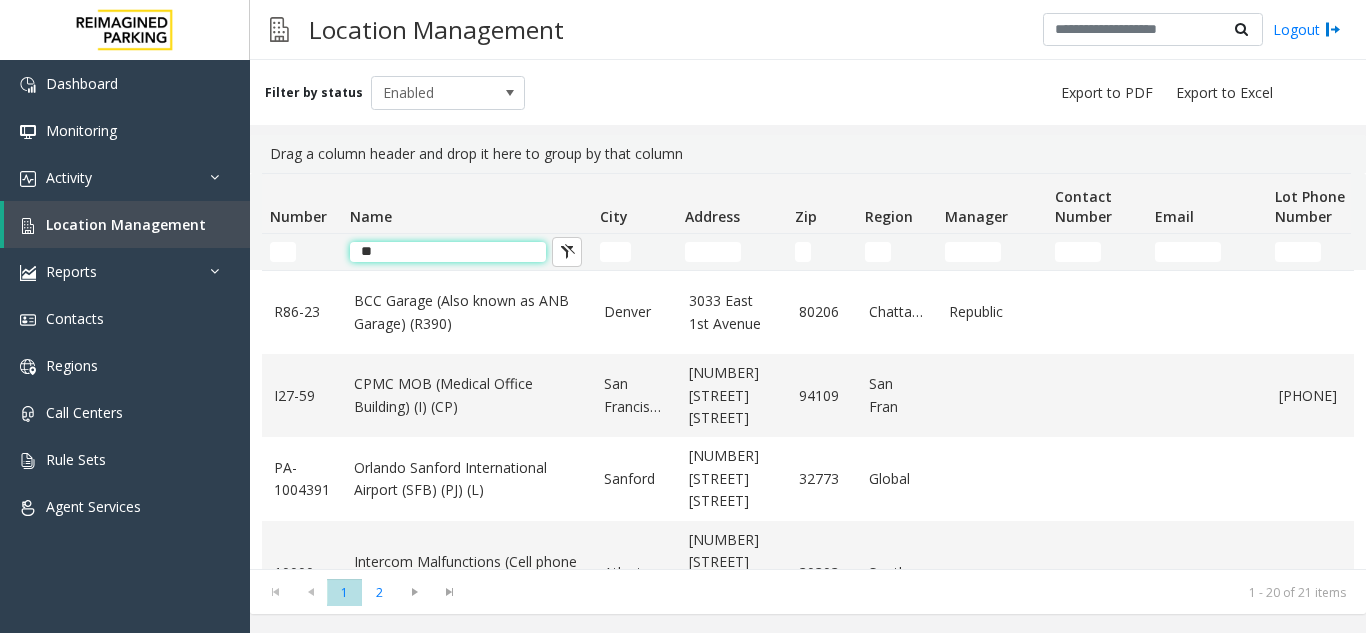 click on "**" 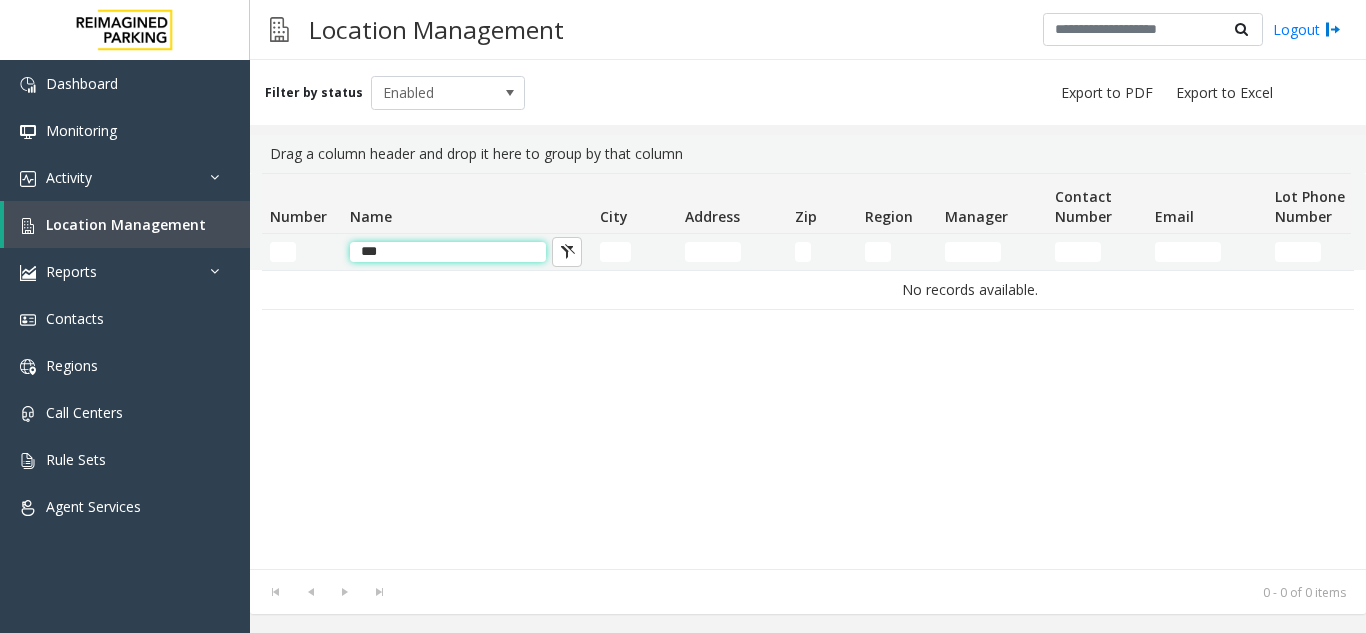 click on "***" 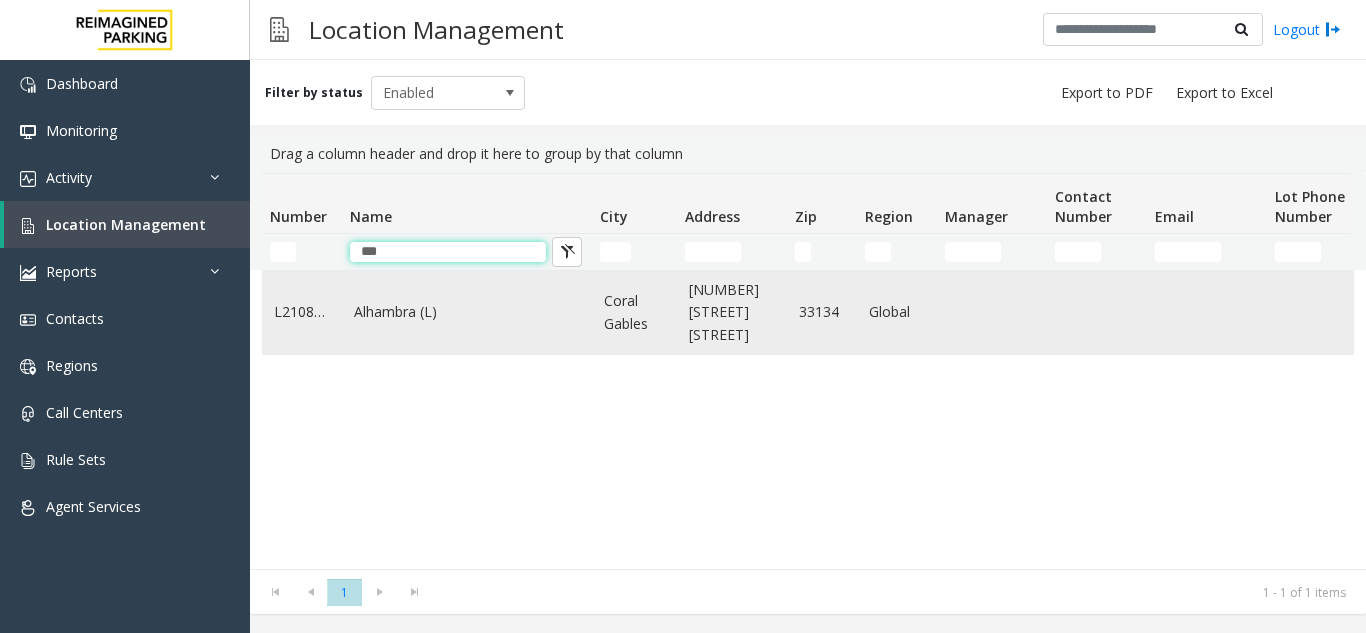 type on "***" 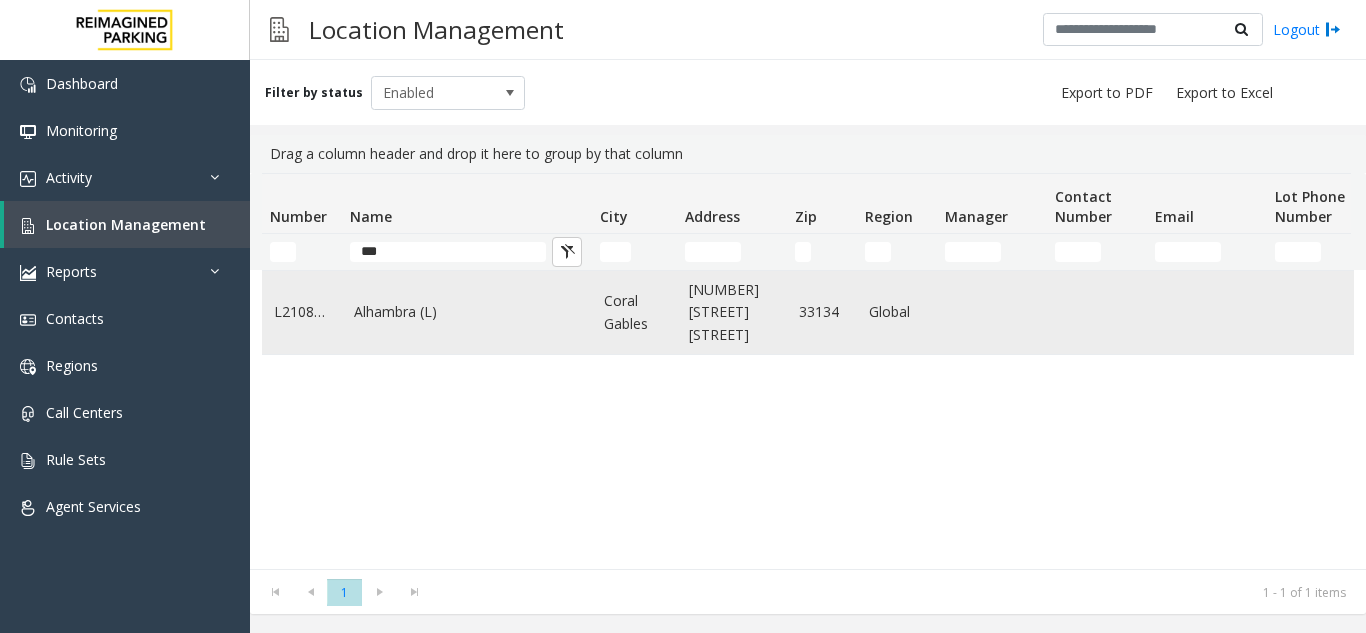 click on "Alhambra (L)" 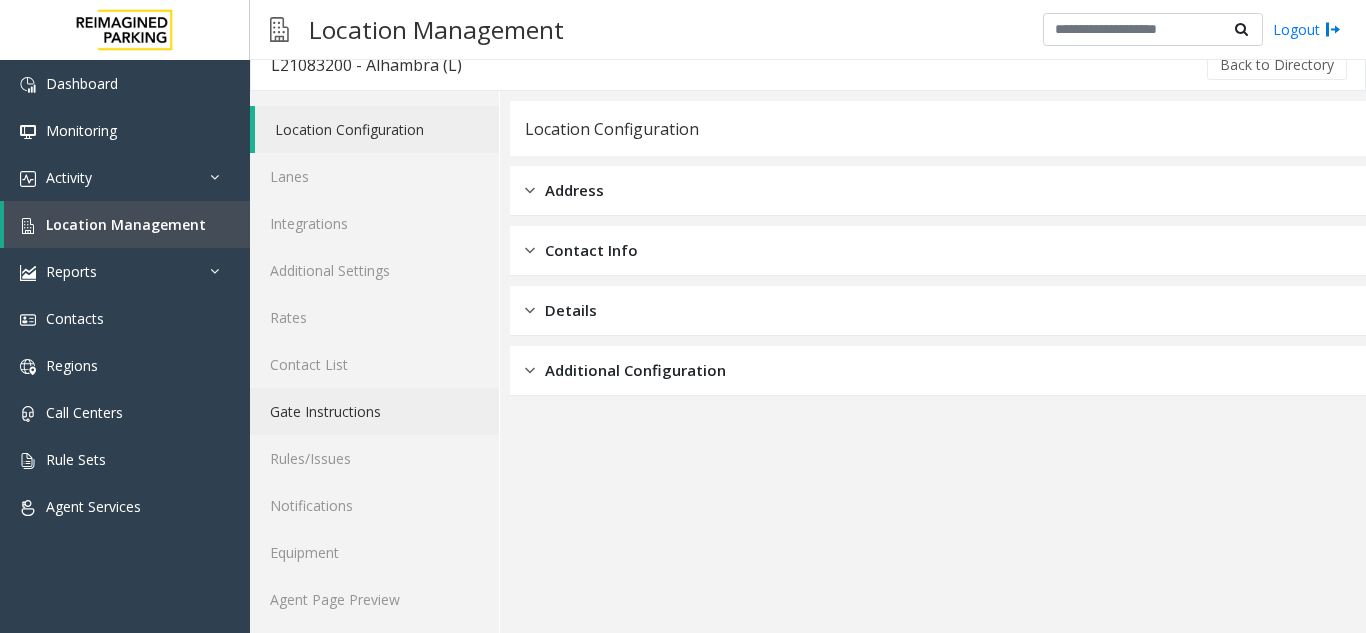scroll, scrollTop: 26, scrollLeft: 0, axis: vertical 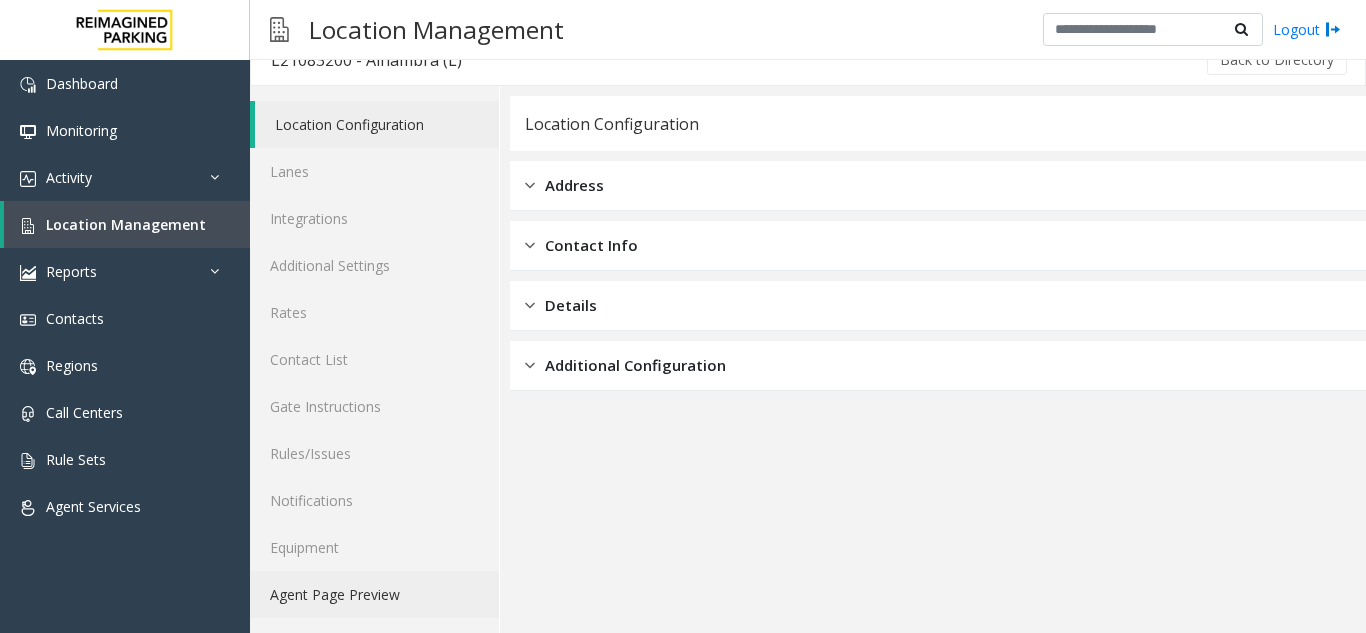 click on "Agent Page Preview" 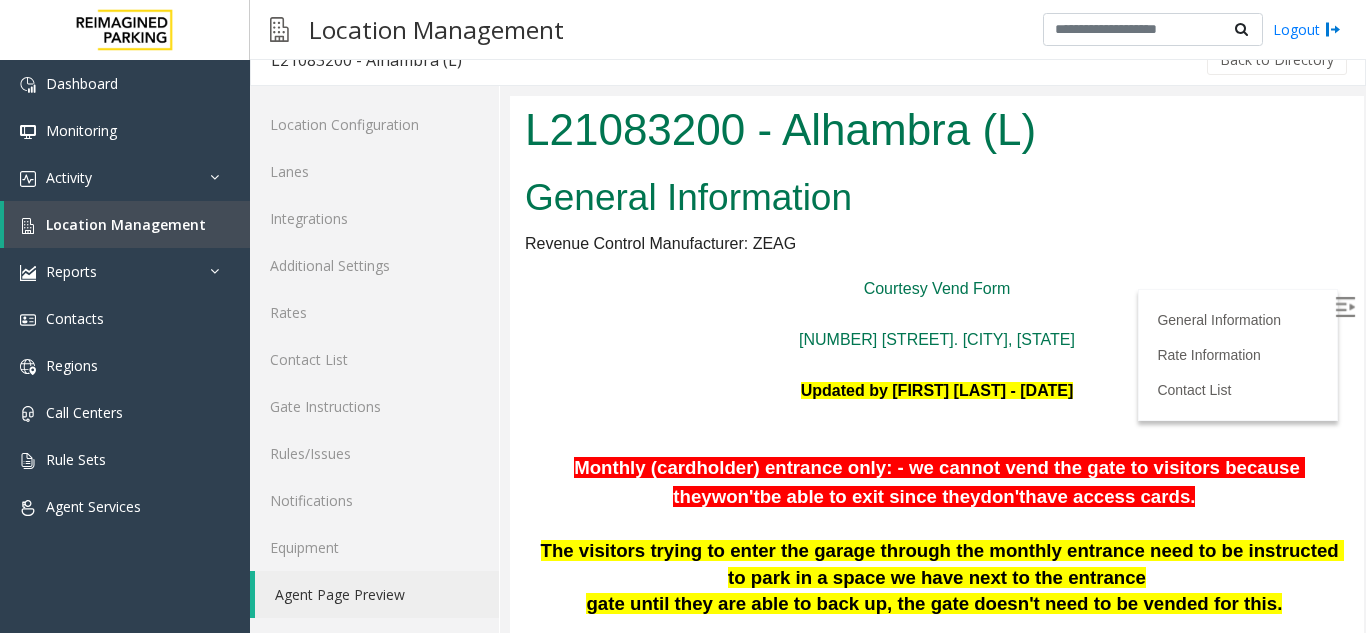 scroll, scrollTop: 100, scrollLeft: 0, axis: vertical 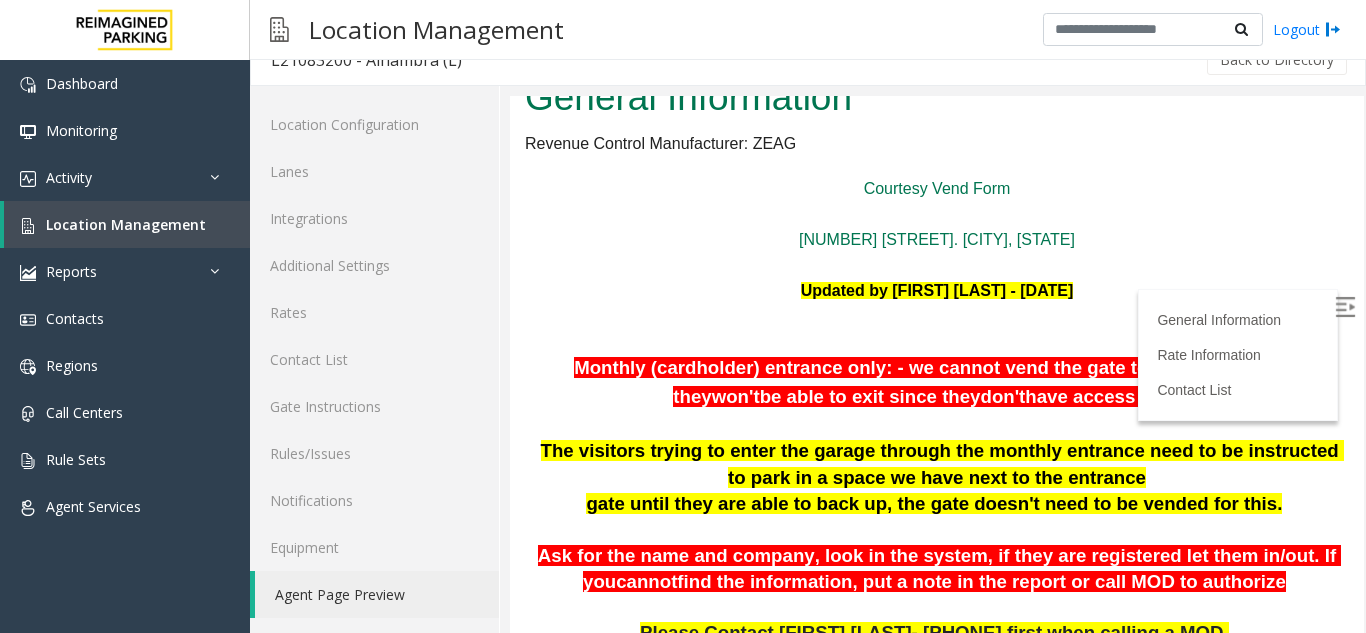 click at bounding box center [1345, 307] 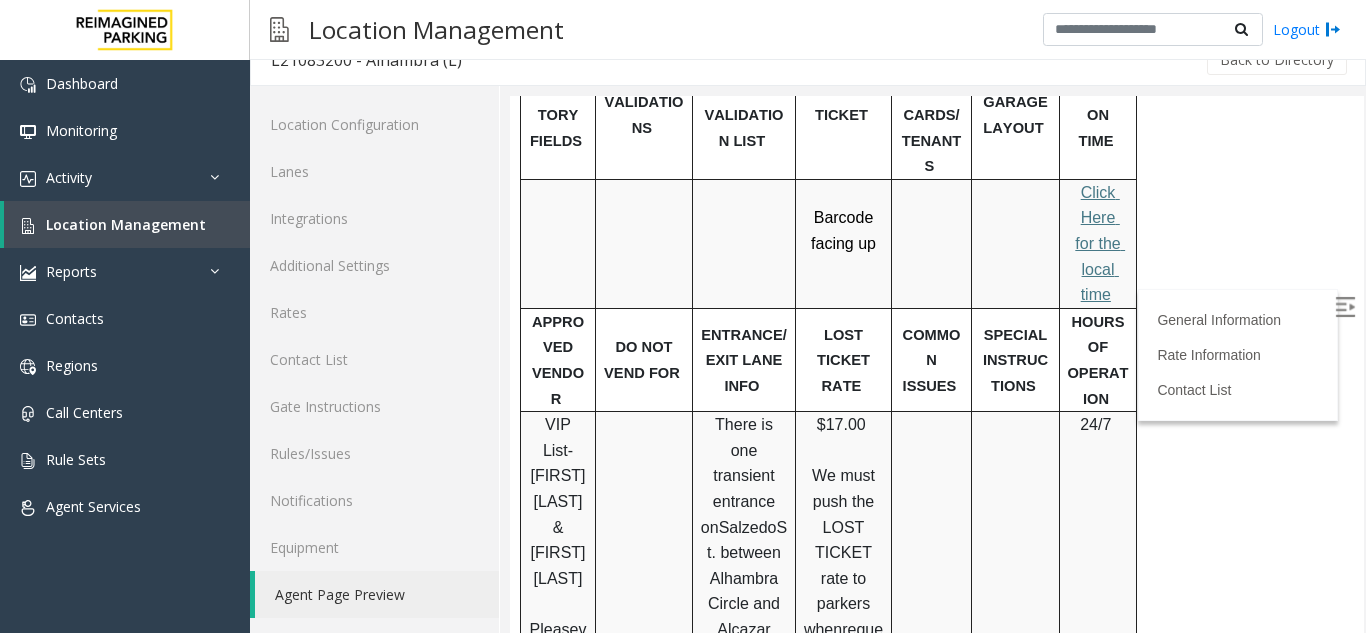 scroll, scrollTop: 1200, scrollLeft: 0, axis: vertical 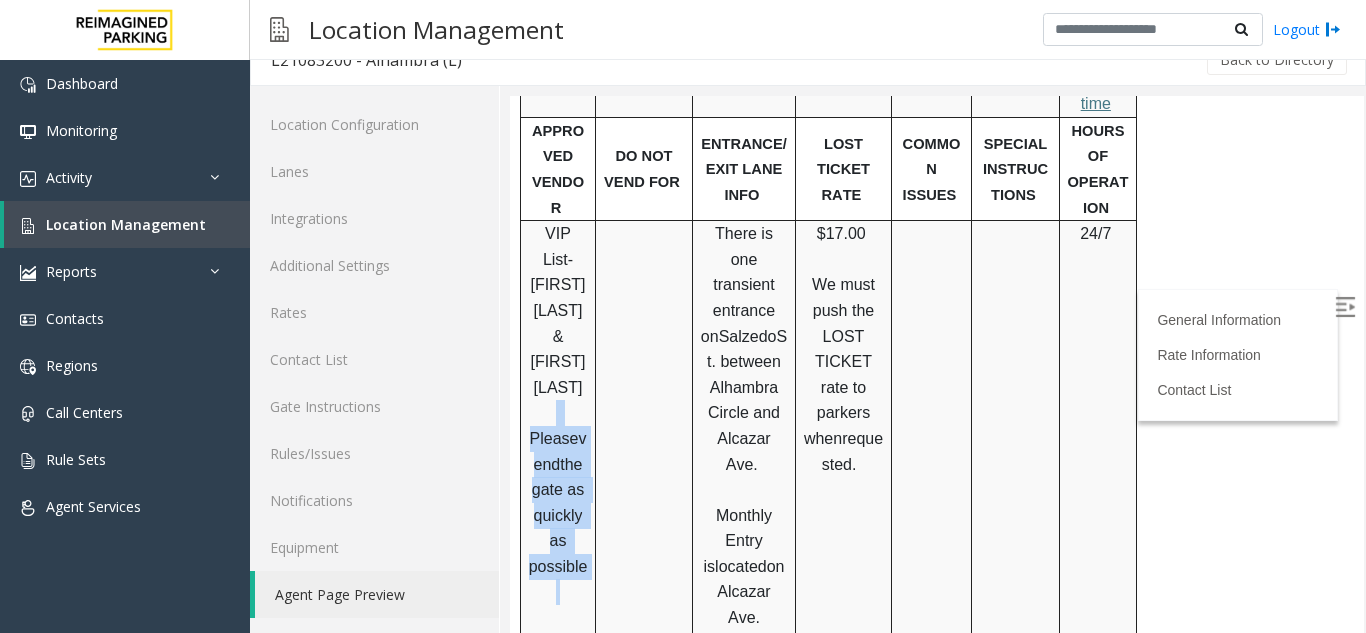 drag, startPoint x: 566, startPoint y: 279, endPoint x: 617, endPoint y: 441, distance: 169.83817 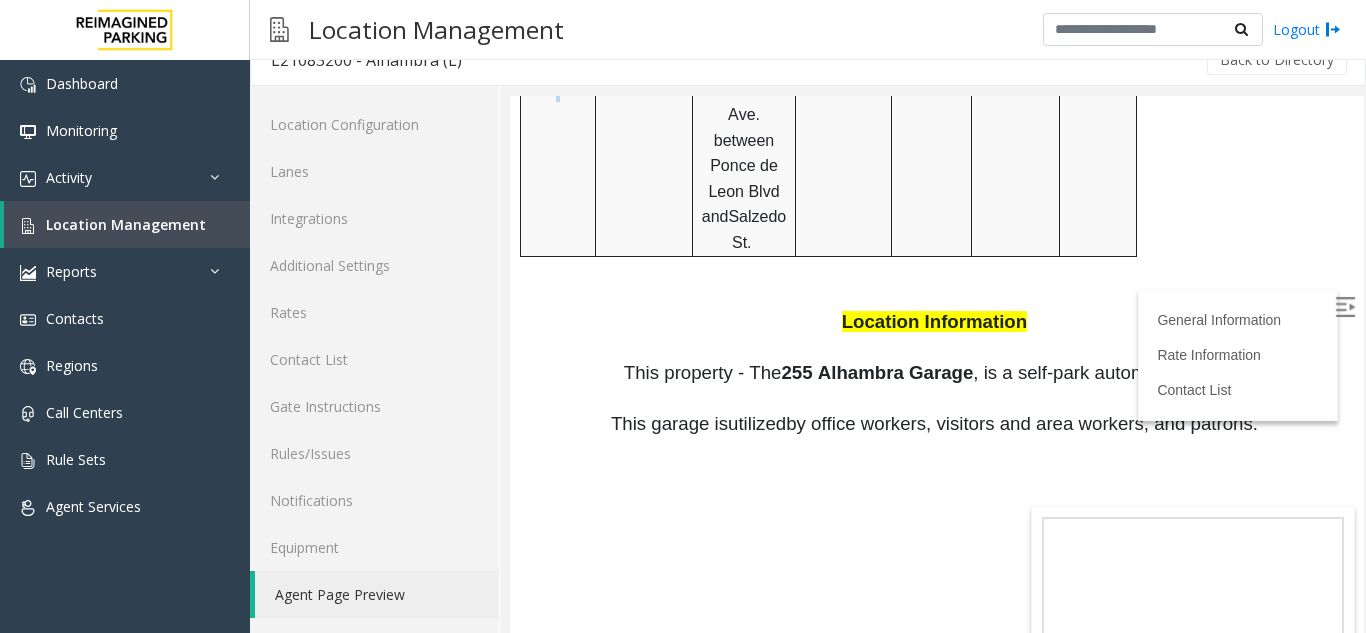 scroll, scrollTop: 1700, scrollLeft: 0, axis: vertical 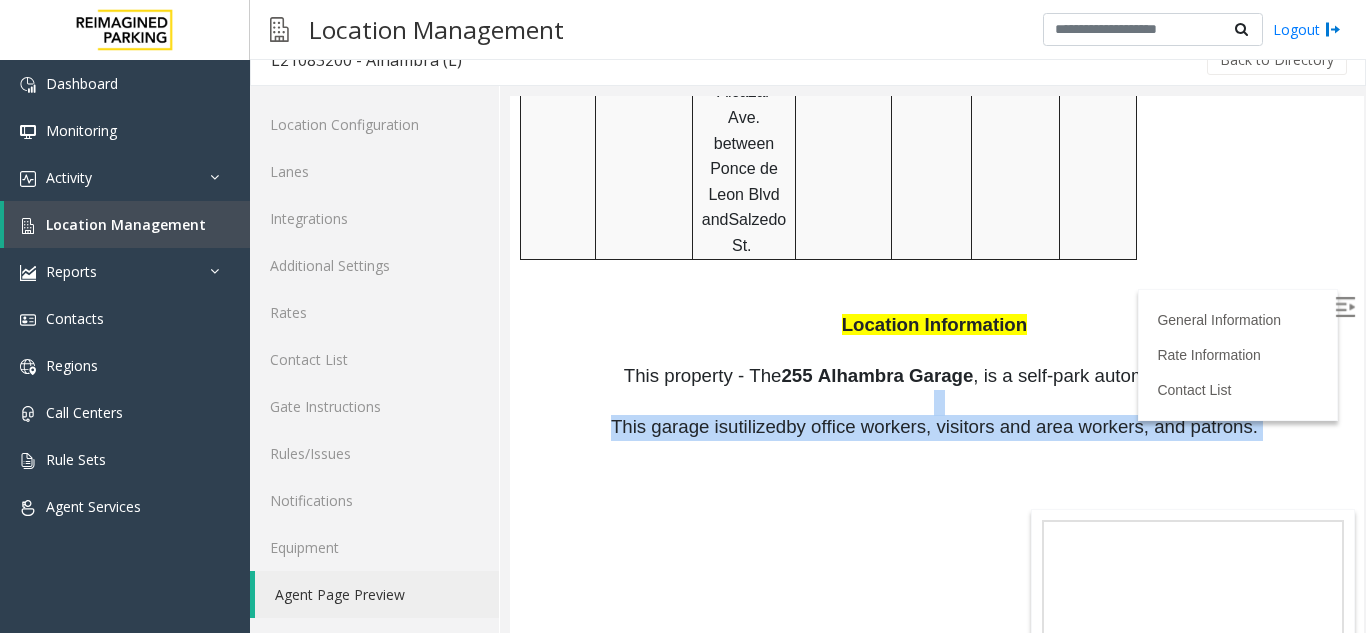 drag, startPoint x: 1227, startPoint y: 279, endPoint x: 656, endPoint y: 255, distance: 571.50415 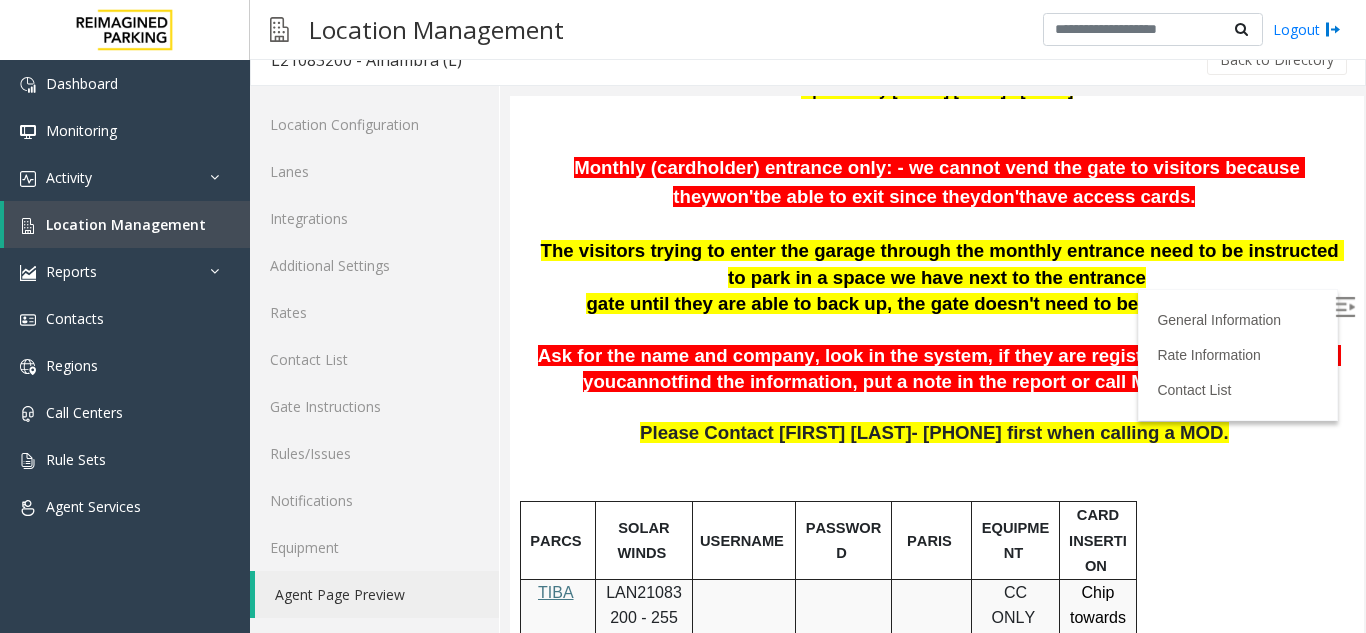 scroll, scrollTop: 0, scrollLeft: 0, axis: both 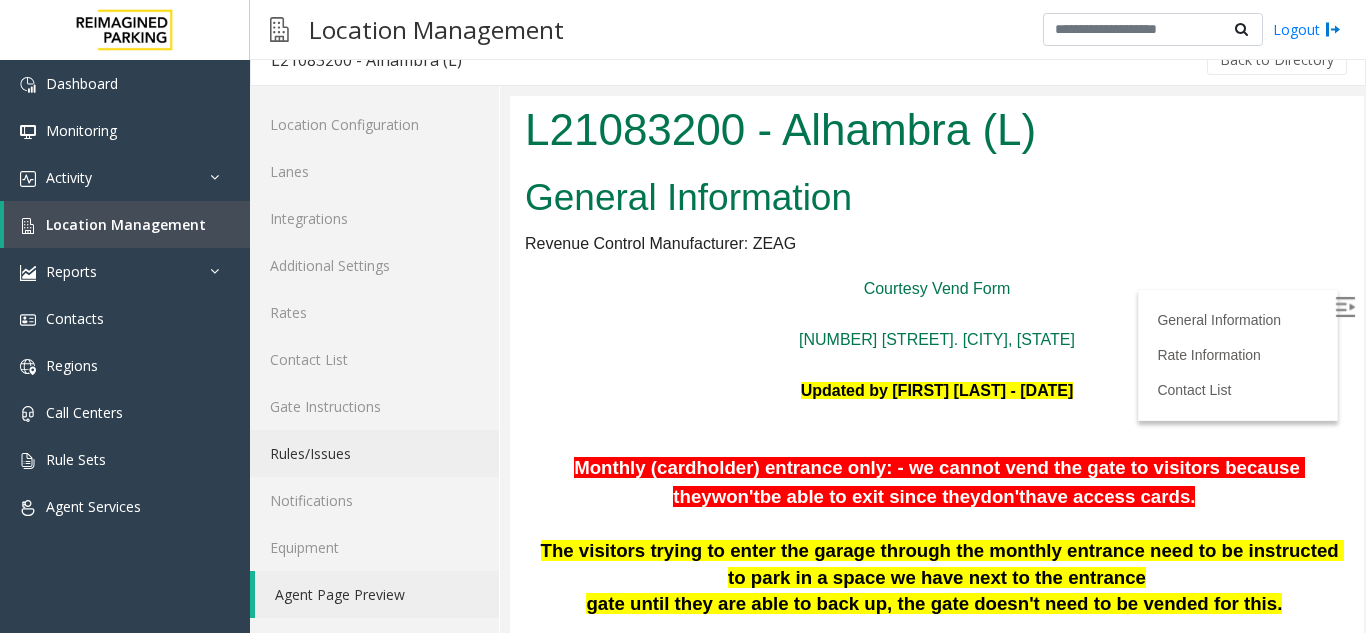 click on "Rules/Issues" 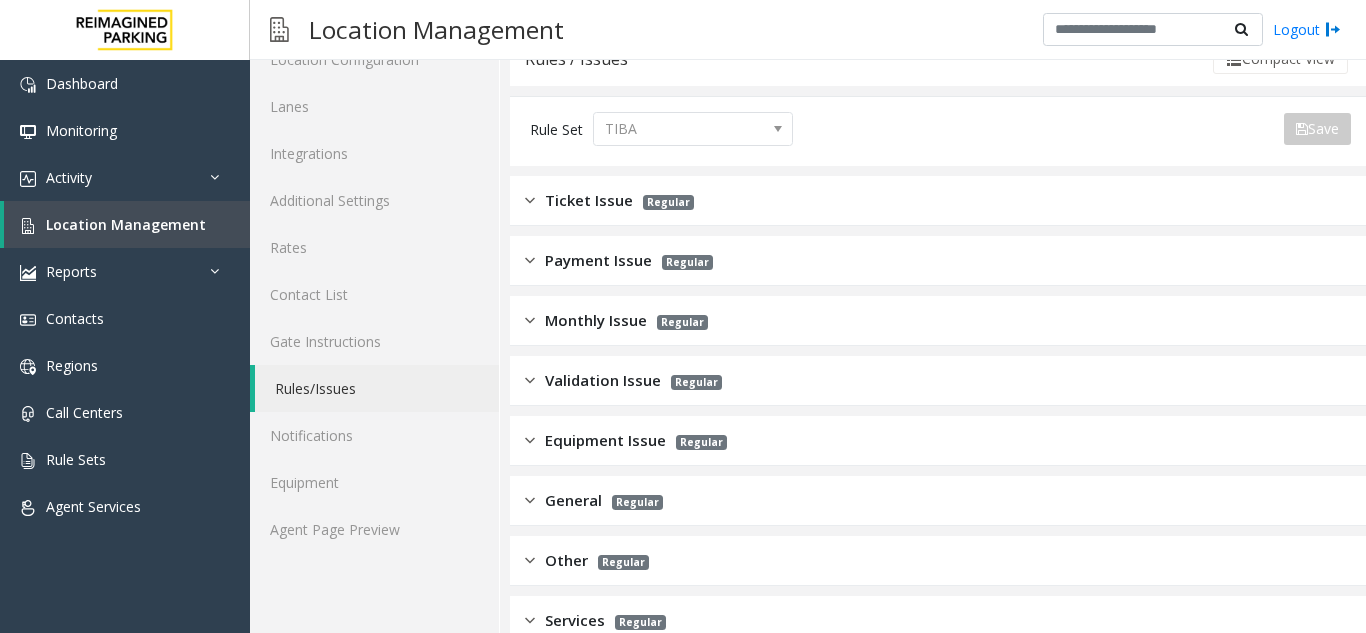 scroll, scrollTop: 126, scrollLeft: 0, axis: vertical 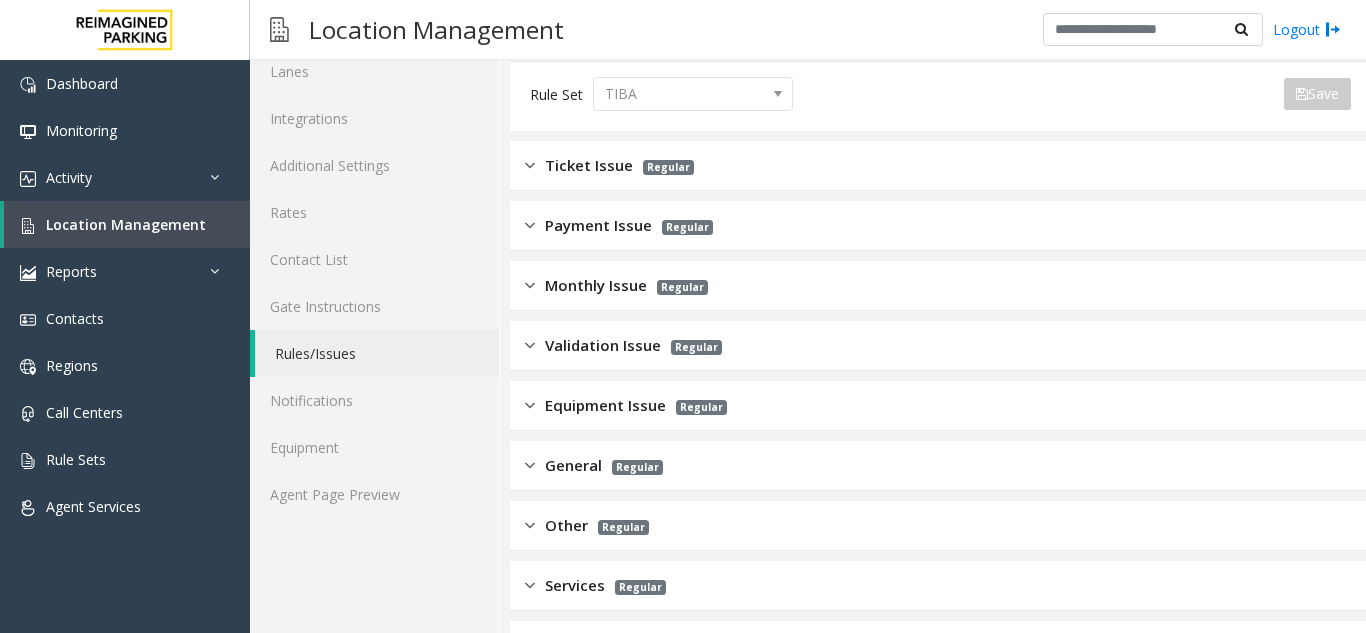 click on "Monthly Issue Regular" 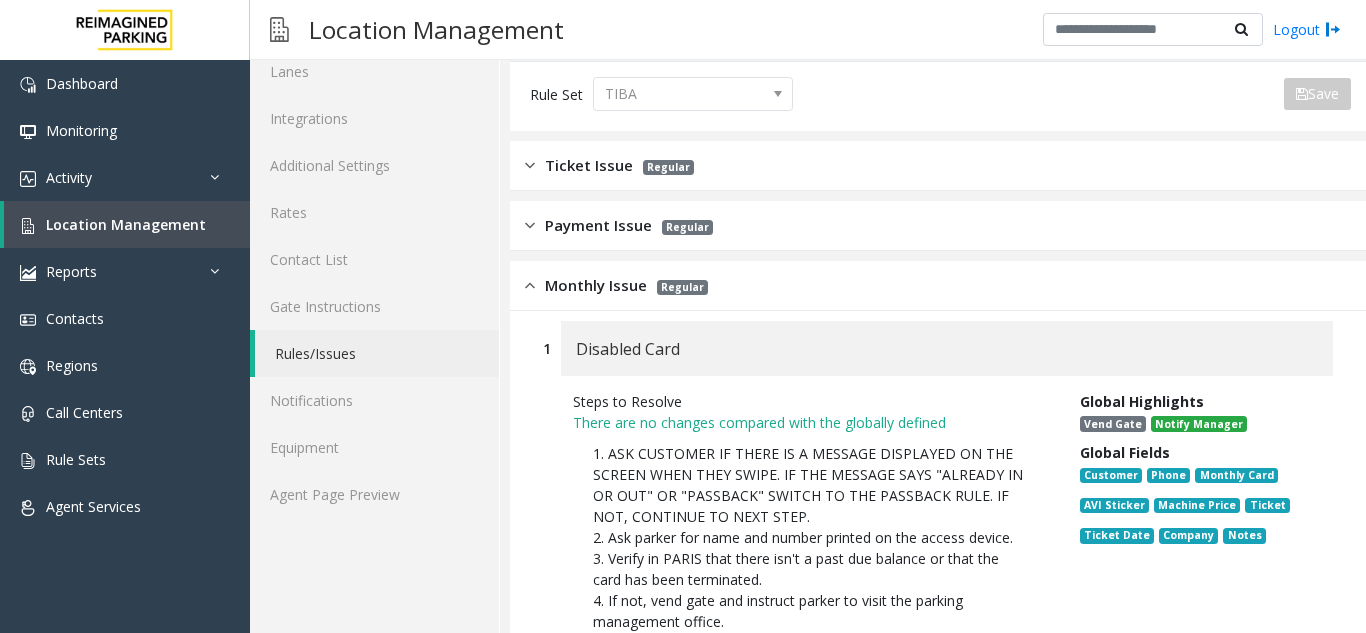 click on "Monthly Issue" 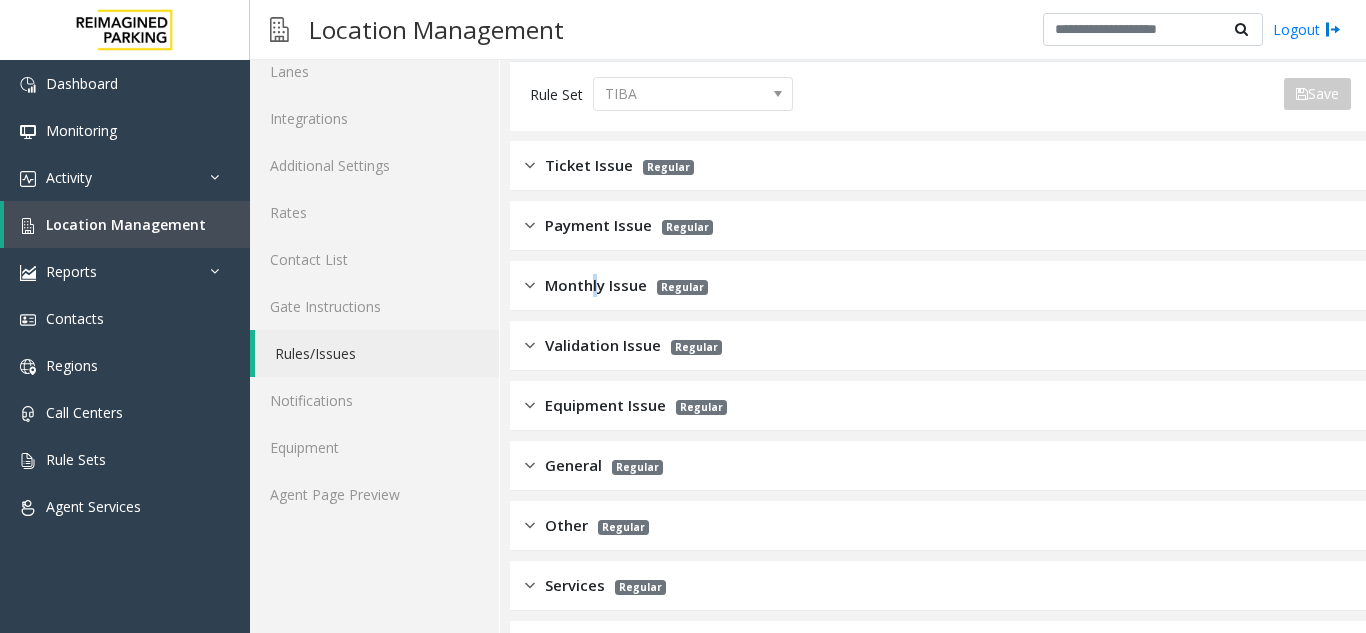 click on "Monthly Issue" 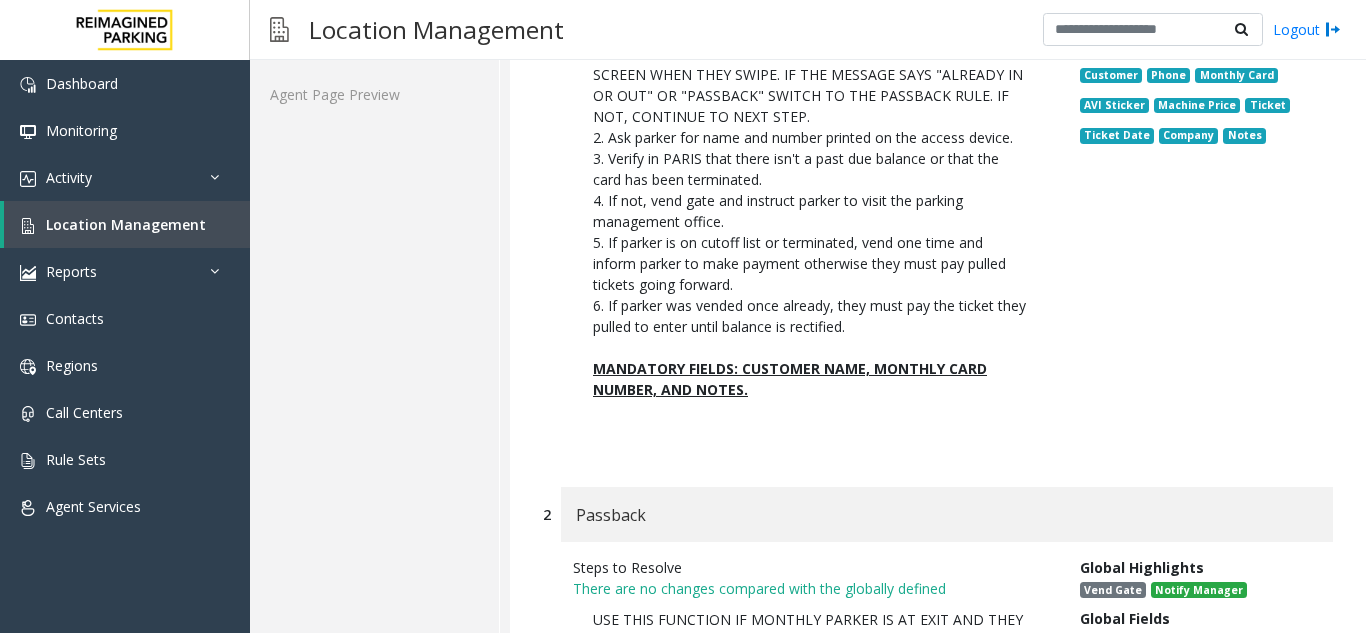 scroll, scrollTop: 326, scrollLeft: 0, axis: vertical 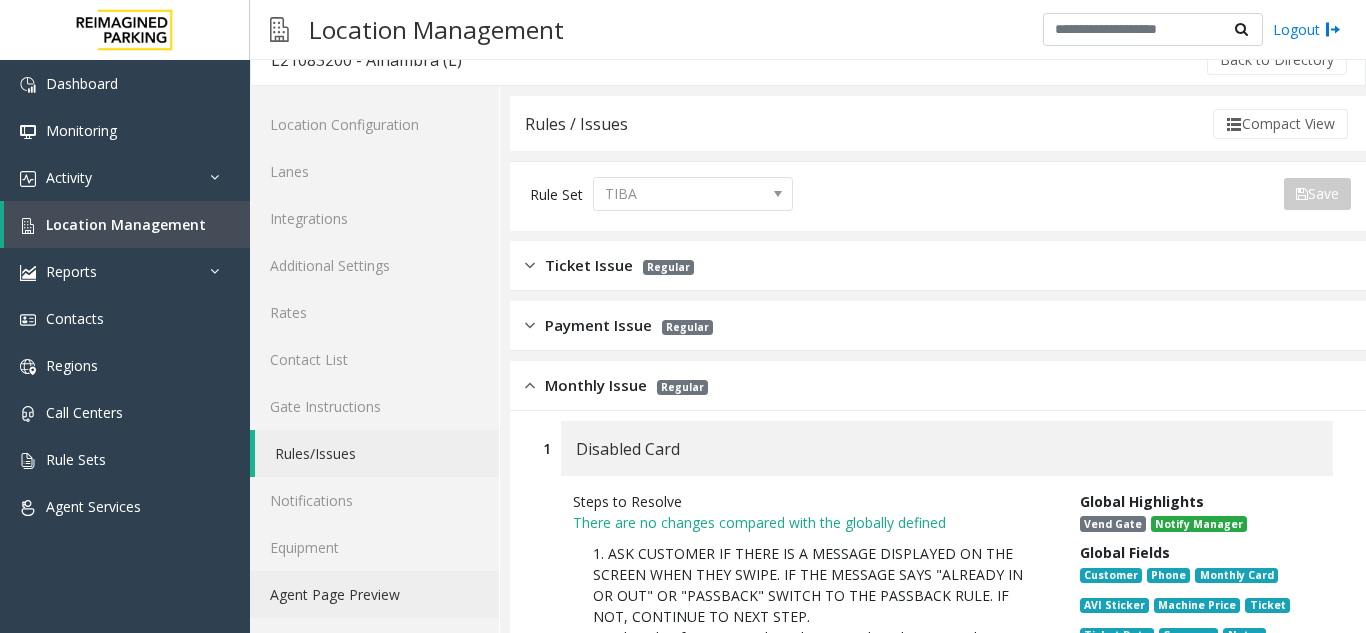 drag, startPoint x: 344, startPoint y: 601, endPoint x: 338, endPoint y: 582, distance: 19.924858 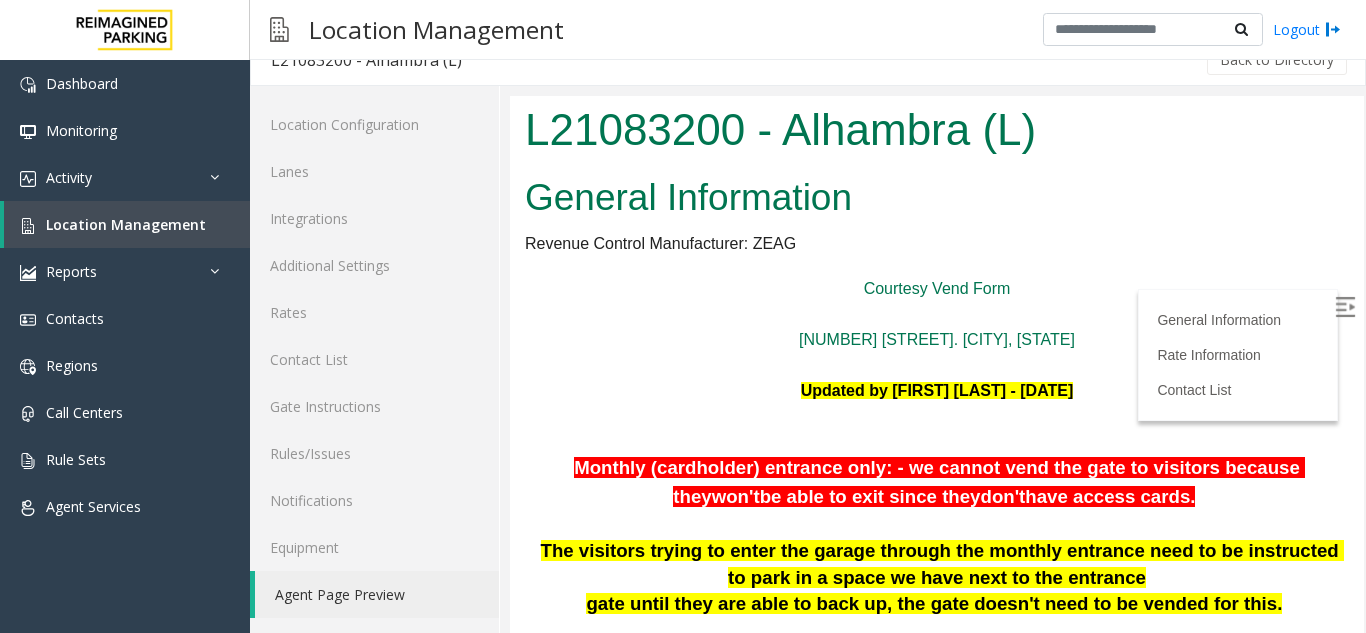 scroll, scrollTop: 200, scrollLeft: 0, axis: vertical 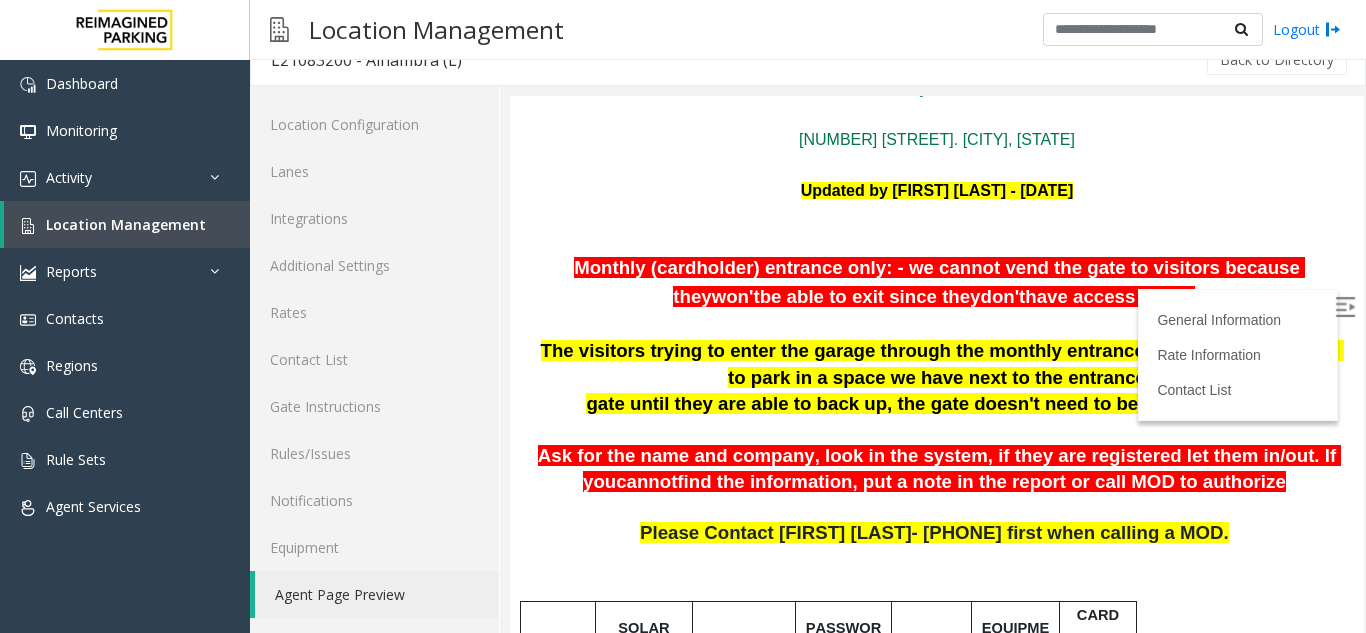click on "cannot" at bounding box center (646, 481) 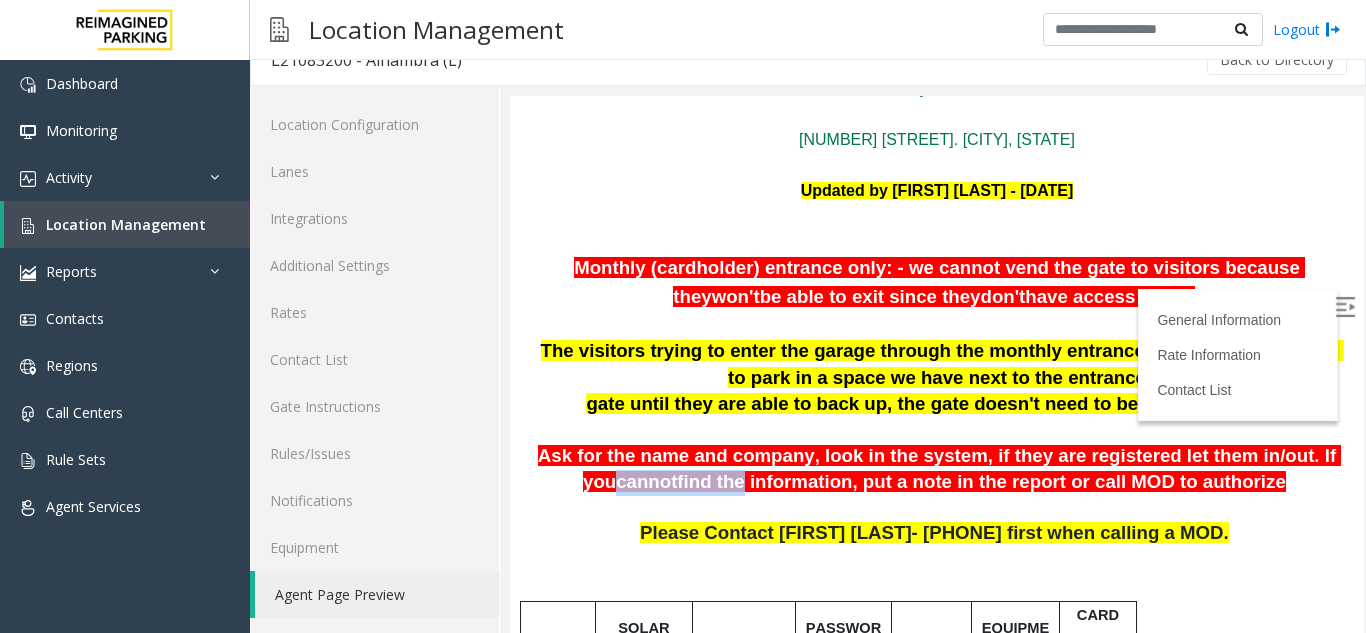 drag, startPoint x: 668, startPoint y: 466, endPoint x: 729, endPoint y: 466, distance: 61 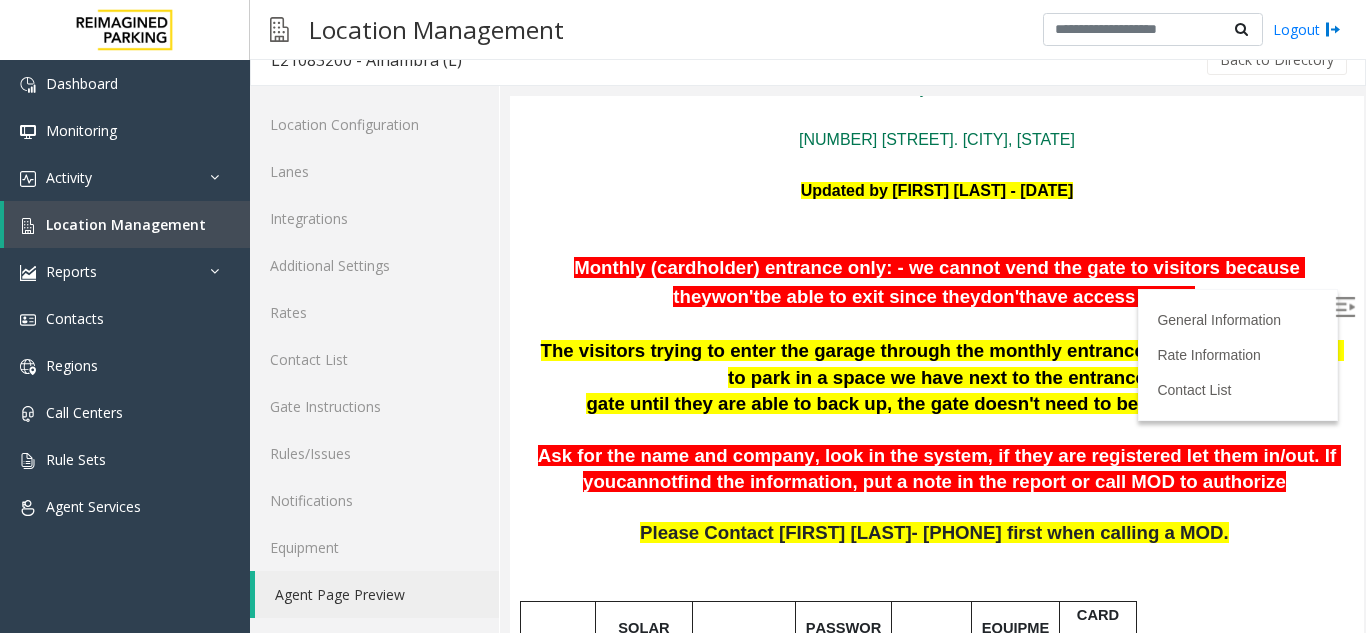 click on "General Information
Revenue Control Manufacturer: ZEAG
Courtesy Vend Form [NUMBER] [STREET]. [CITY], [STATE] Updated by [FIRST] [LAST] - [DATE] Monthly (cardholder) entrance only: - we cannot vend the gate to visitors because they  won't  be able to exit since they  don't  have access cards. 	     The visitors trying to enter the garage through the monthly entrance need to be instructed to park in a space we have next to the entrance  gate until they are able to back up, the gate doesn't need to be vended for this.   Ask for the name and company, look in the system, if they are registered let them in/out. If you  cannot  find the information, put a note in the report or call MOD to authorize     Please Contact [FIRST] [LAST]- [PHONE] first when calling a MOD.       PARCS   SOLAR WINDS   USERNAME   PASSWORD   PARIS   EQUIPMENT   CARD INSERTION   TIBA     LAN21083200 - [NUMBER] [STREET] [STREET]               CC ONLY   MANDATORY FIELDS" at bounding box center [937, 1019] 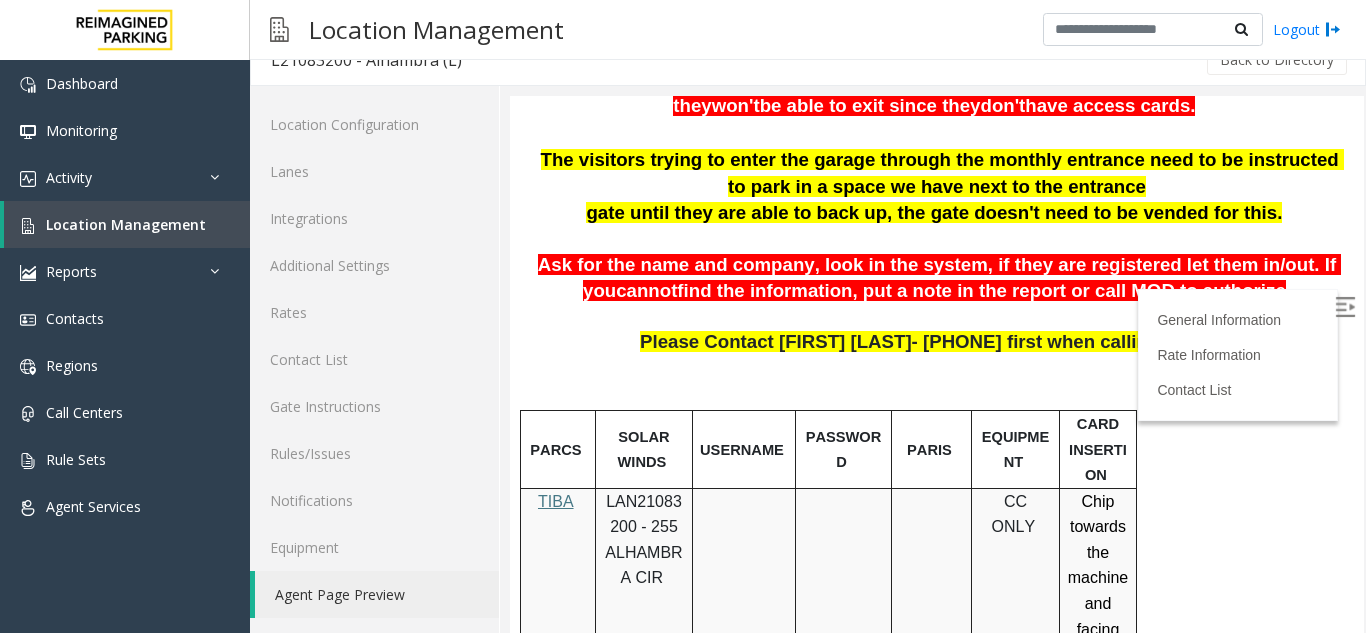 scroll, scrollTop: 400, scrollLeft: 0, axis: vertical 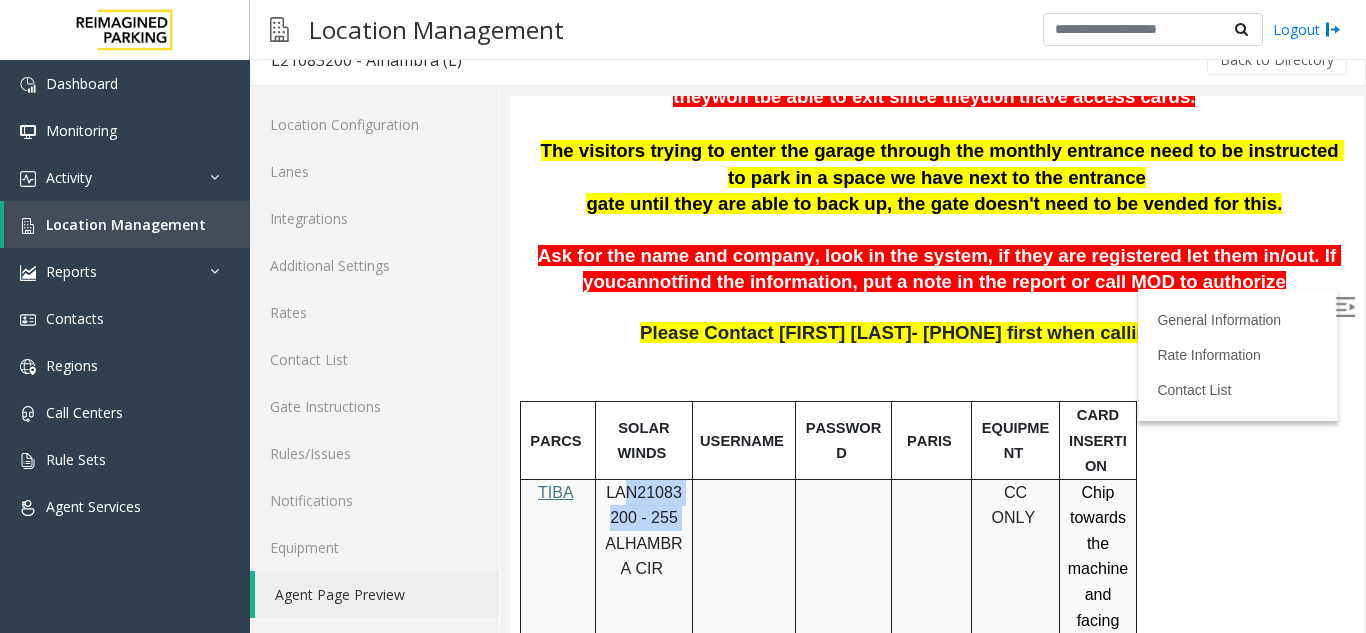 drag, startPoint x: 622, startPoint y: 484, endPoint x: 685, endPoint y: 510, distance: 68.154236 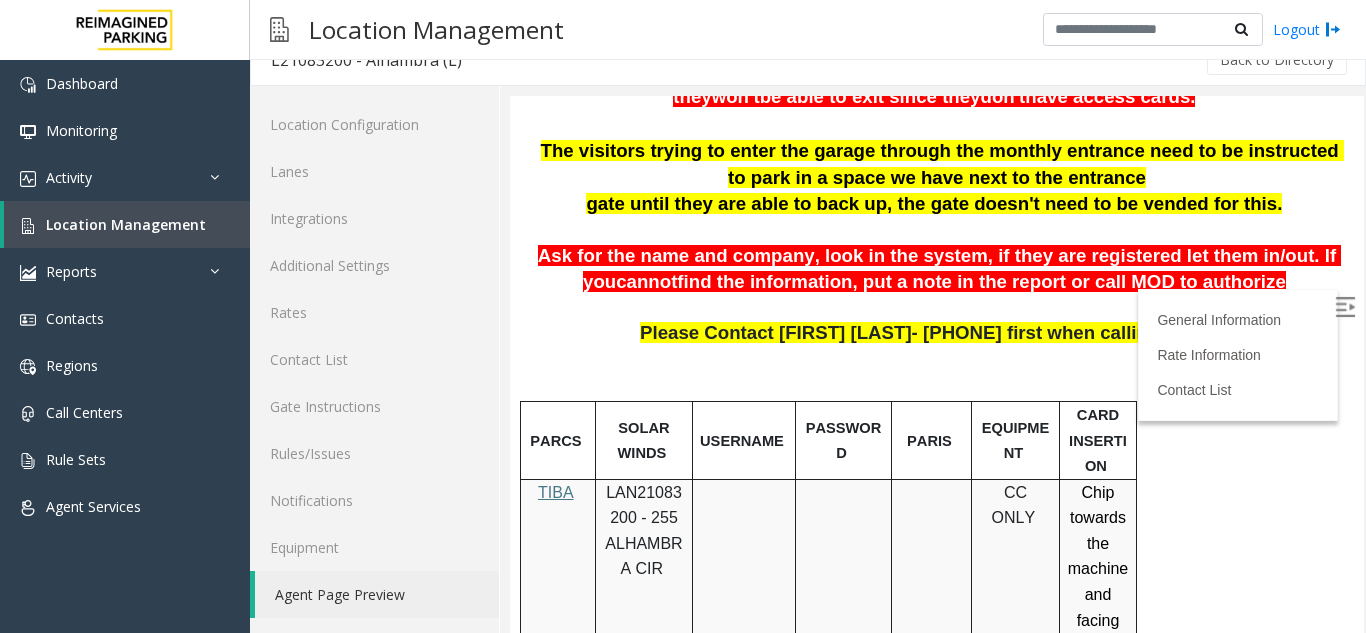 click at bounding box center (937, 309) 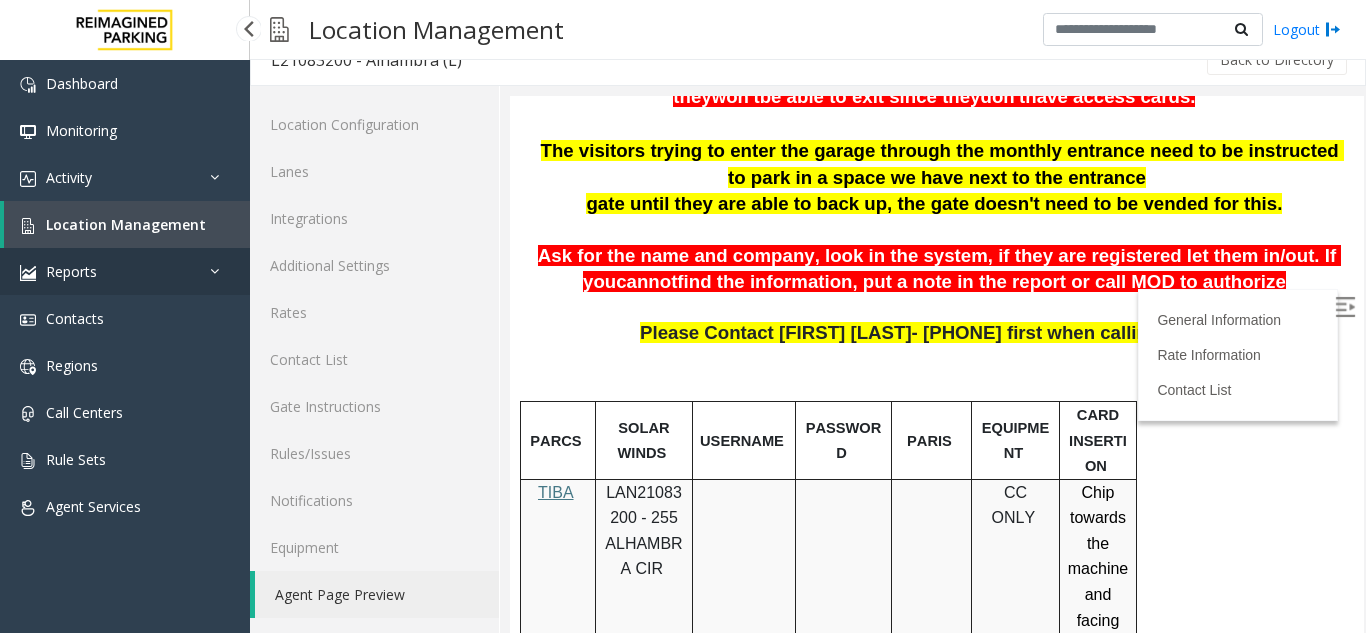 click on "Reports" at bounding box center (125, 271) 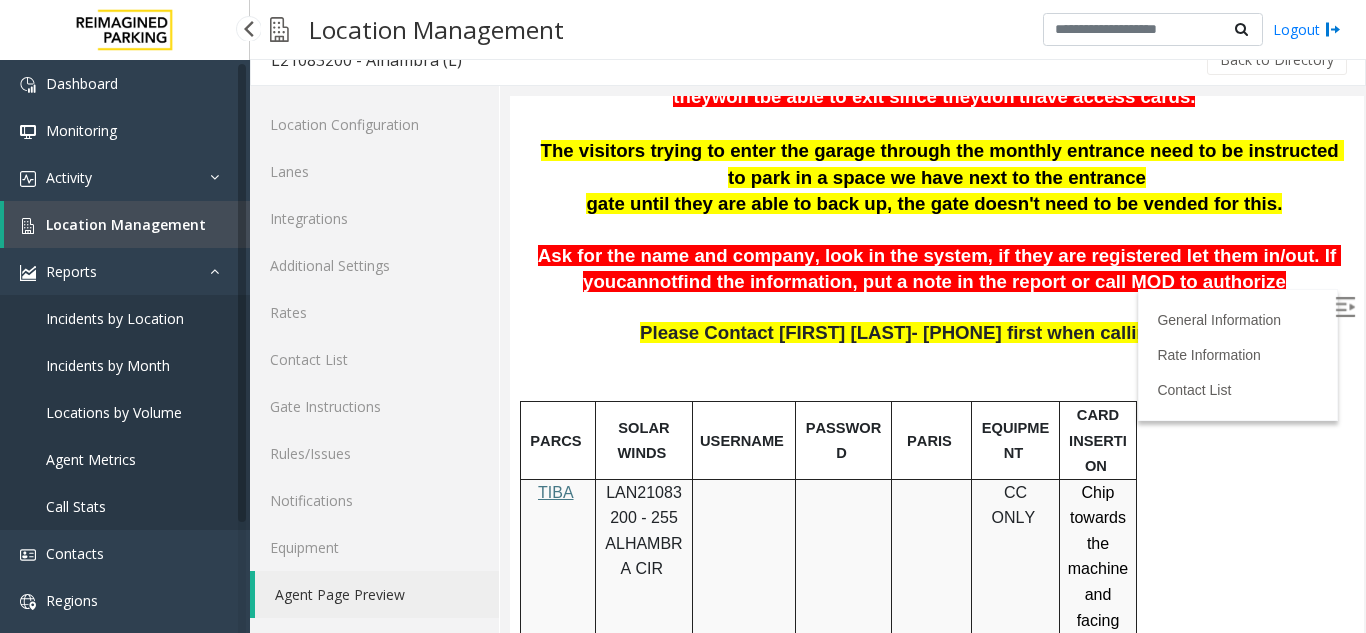 click on "Location Management" at bounding box center (127, 224) 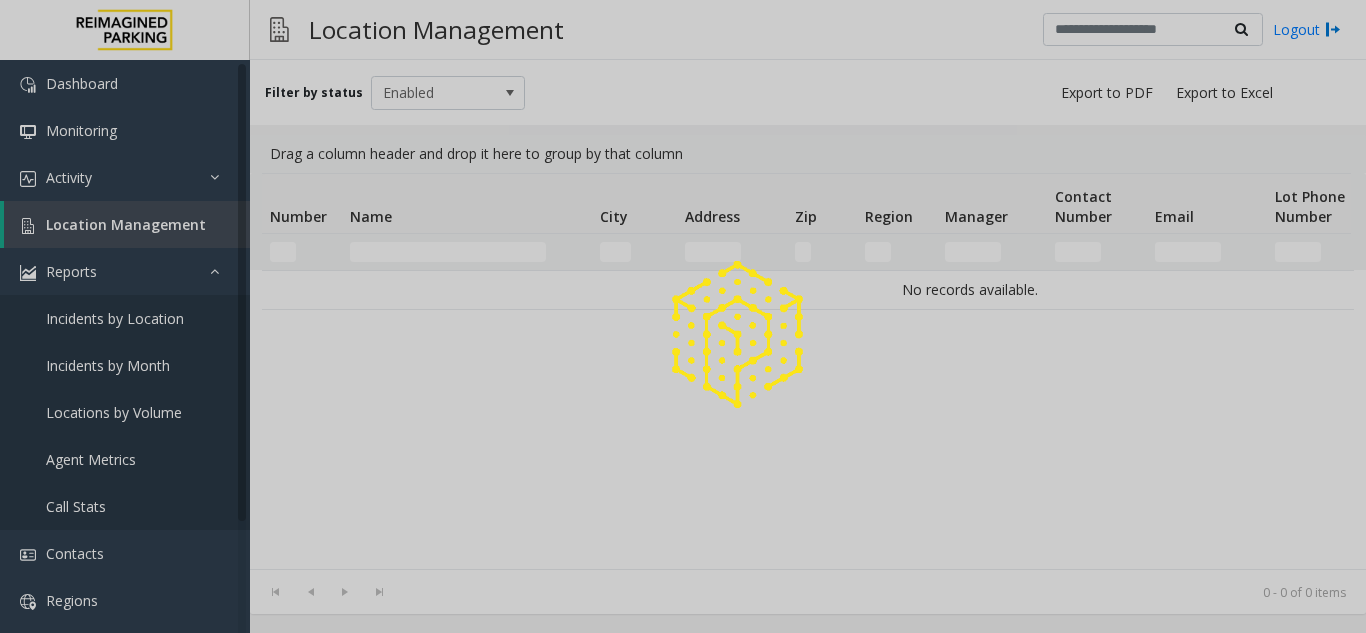 scroll, scrollTop: 0, scrollLeft: 0, axis: both 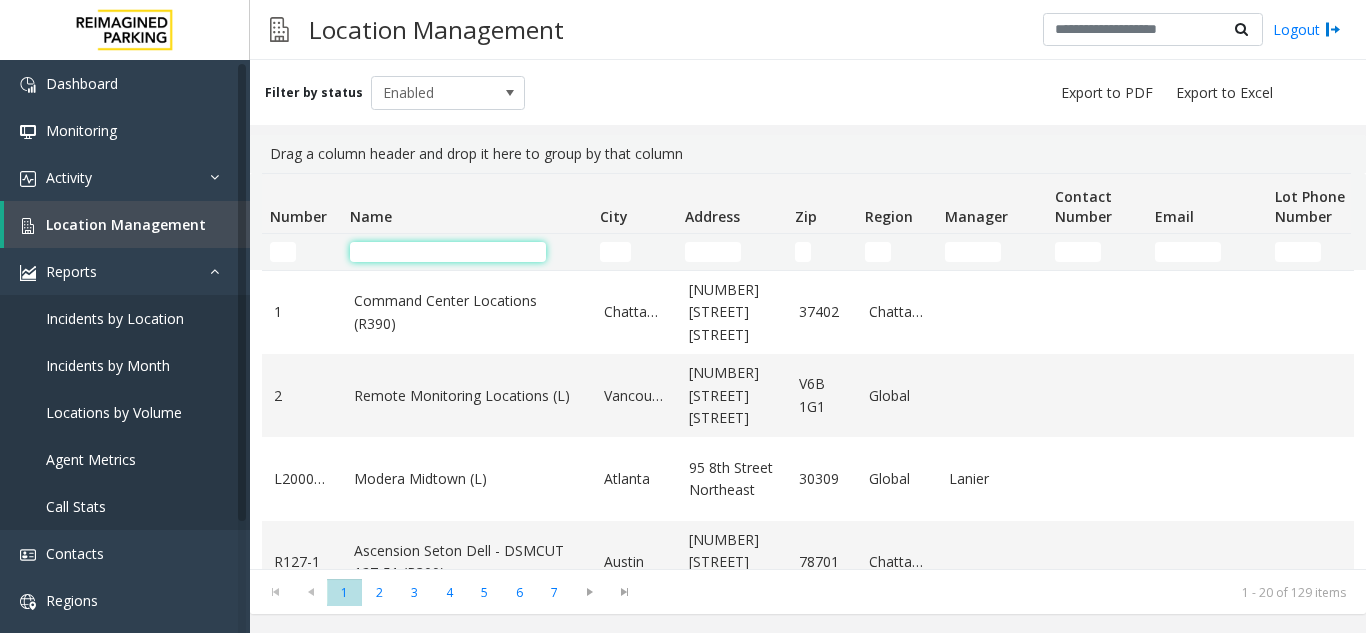 click 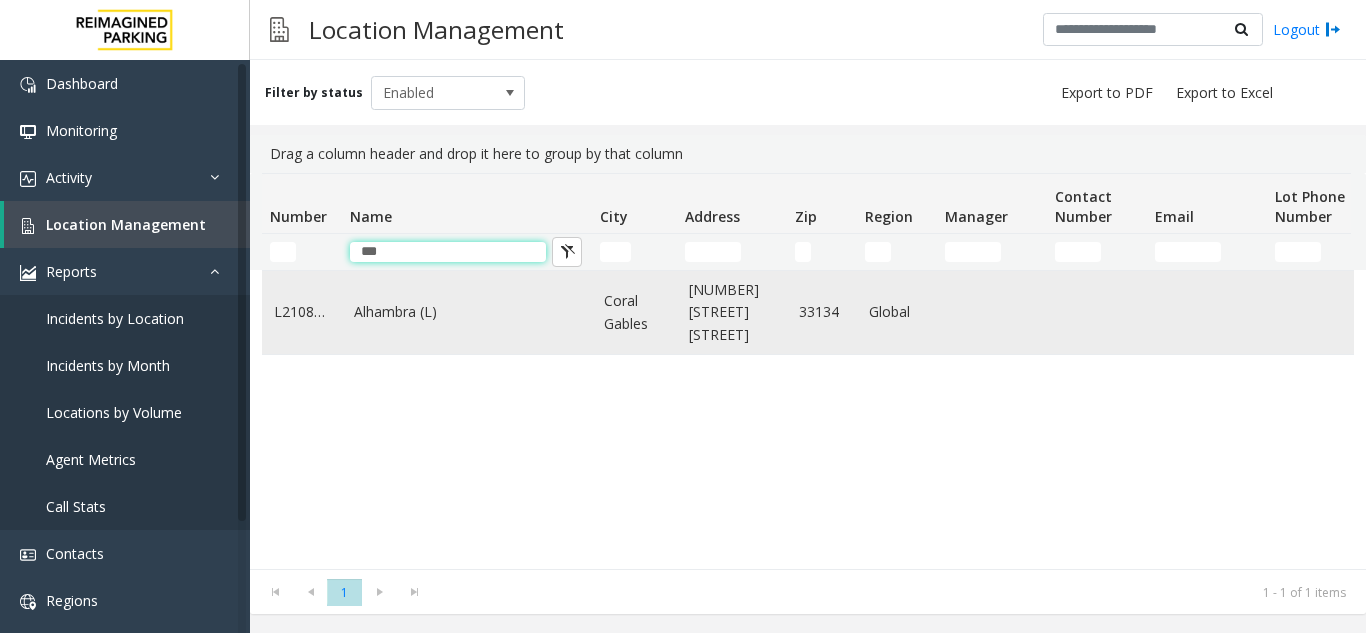type on "***" 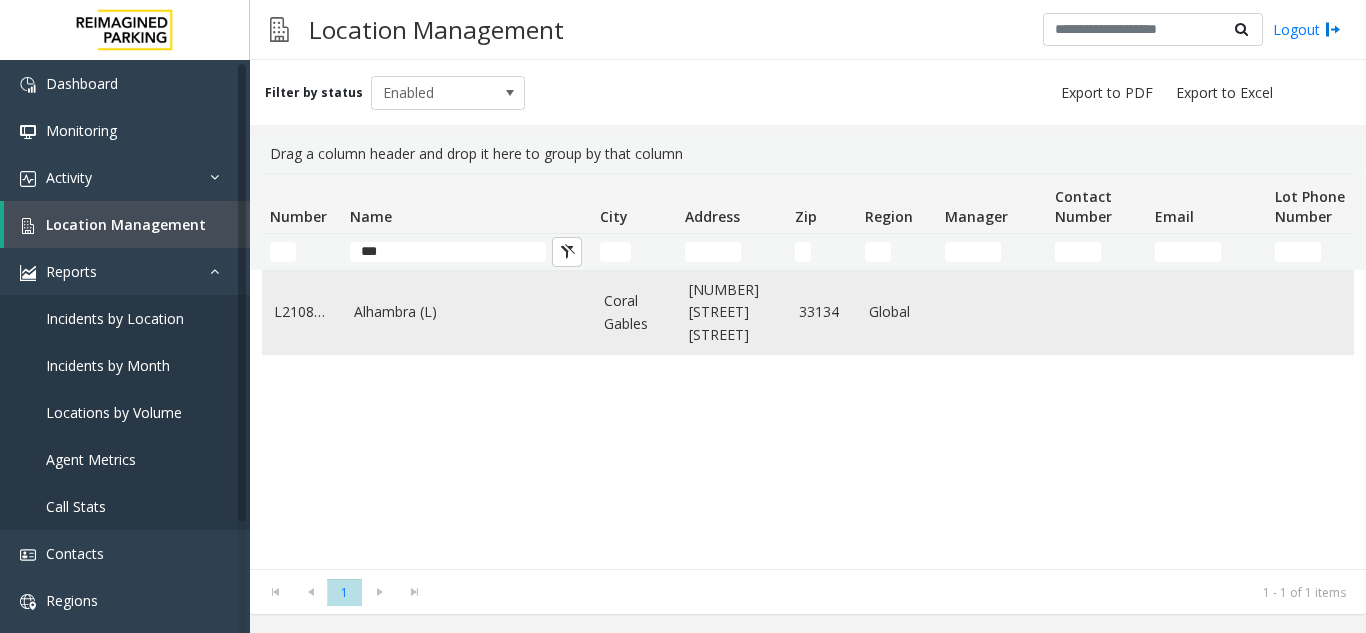 click on "Alhambra (L)" 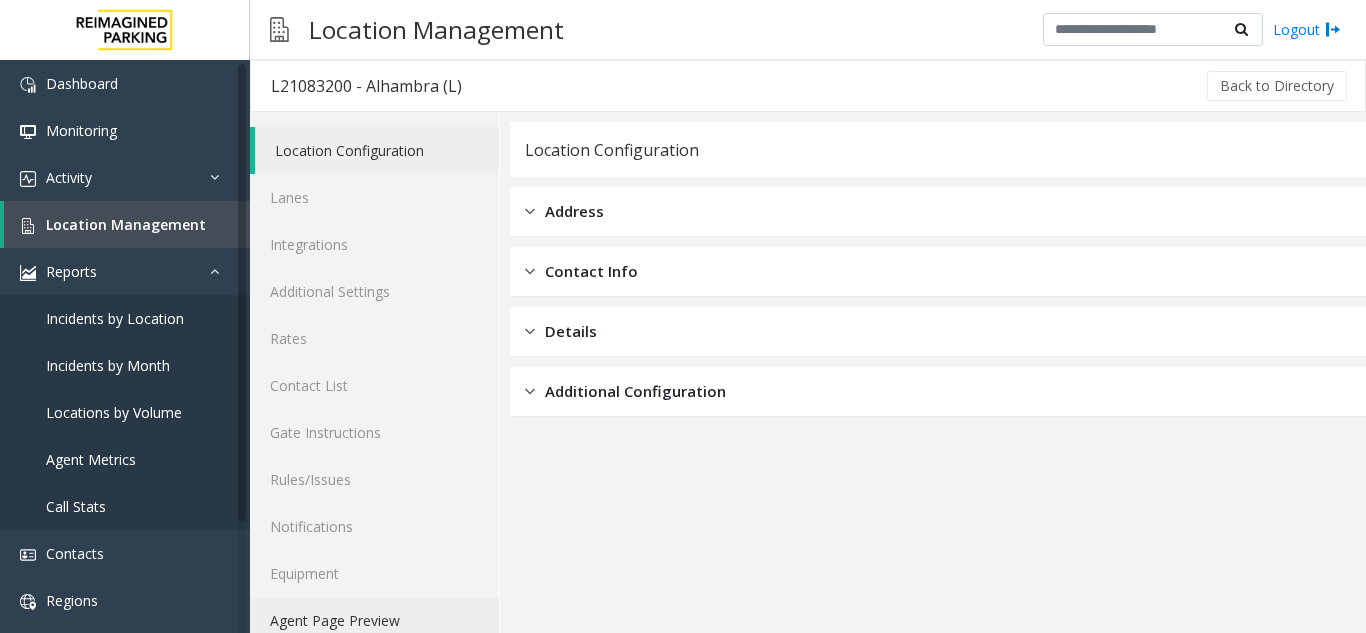 click on "Agent Page Preview" 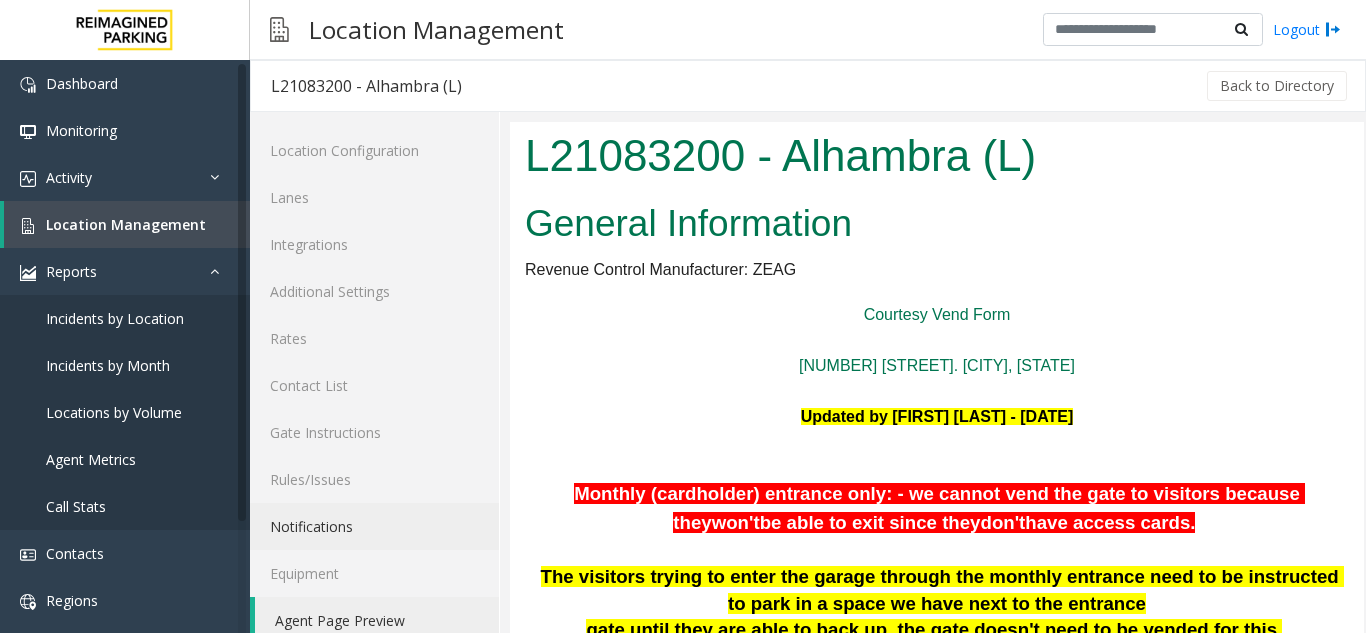 scroll, scrollTop: 0, scrollLeft: 0, axis: both 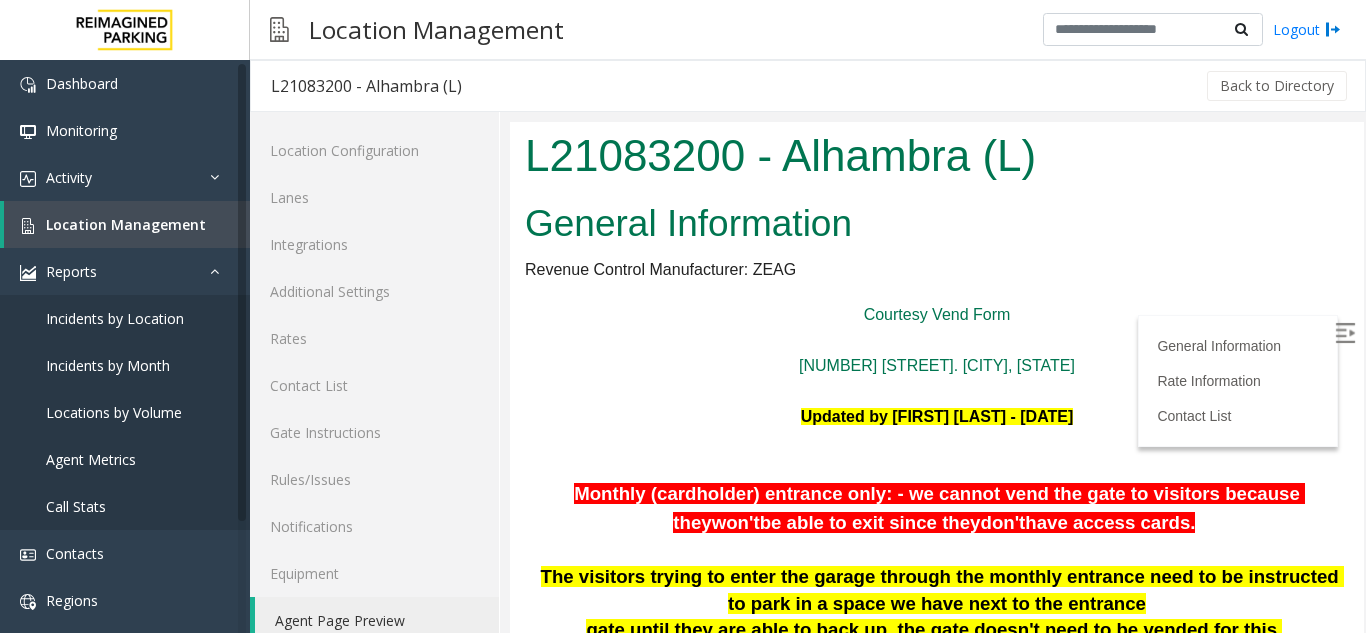 click at bounding box center (1345, 333) 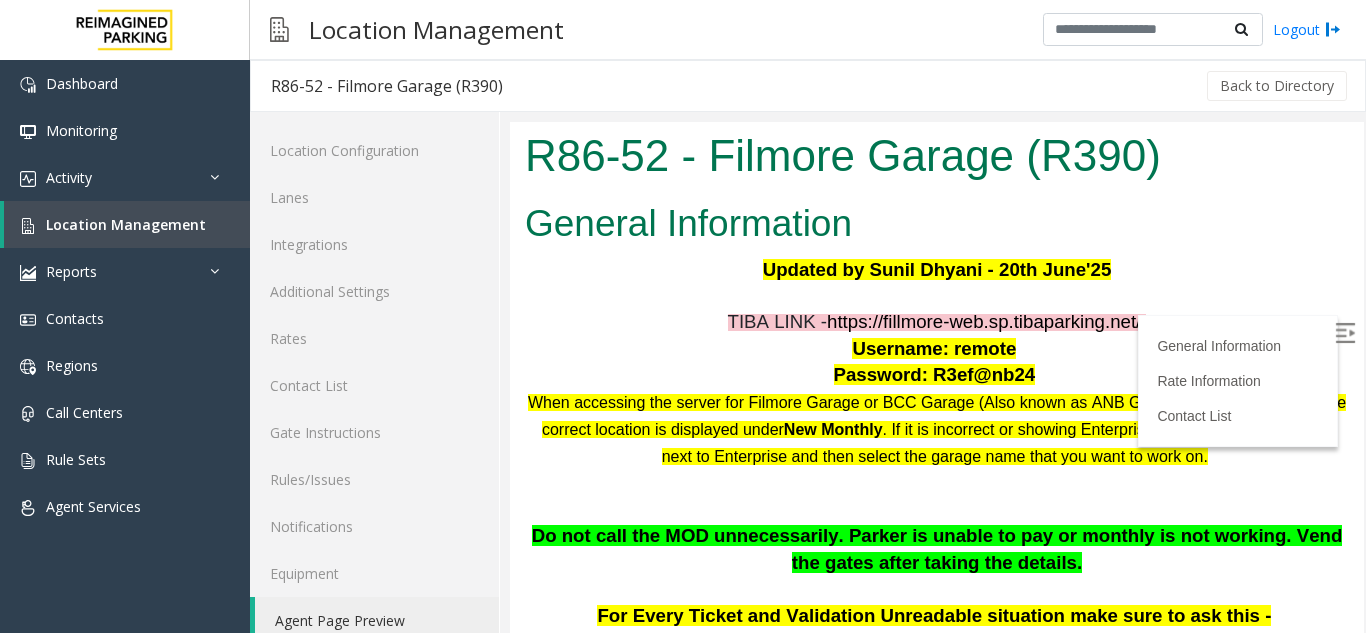 scroll, scrollTop: 2000, scrollLeft: 0, axis: vertical 